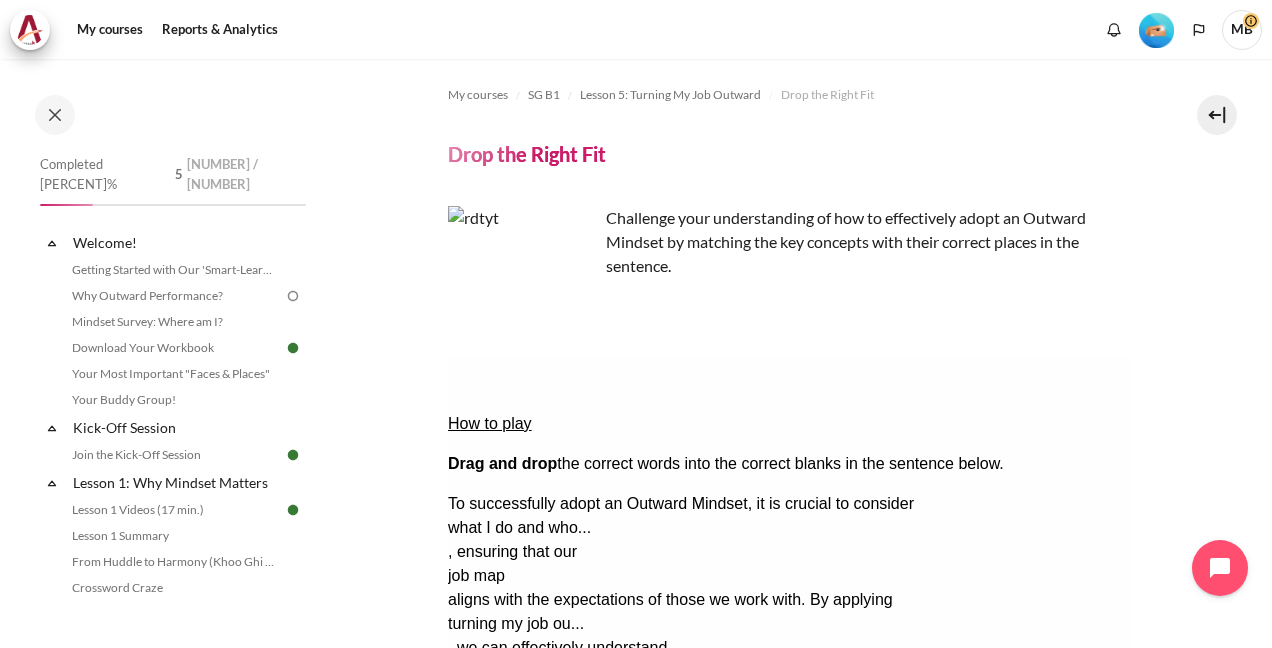 scroll, scrollTop: 0, scrollLeft: 0, axis: both 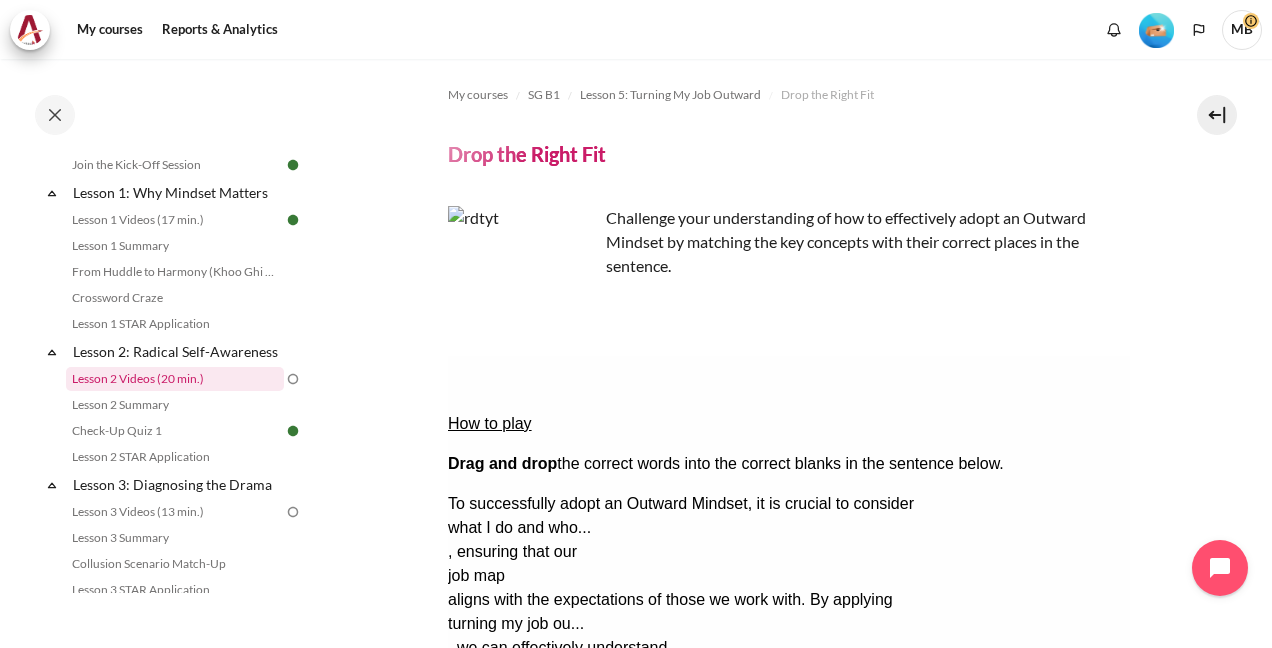 click on "Lesson 2 Videos (20 min.)" at bounding box center (175, 379) 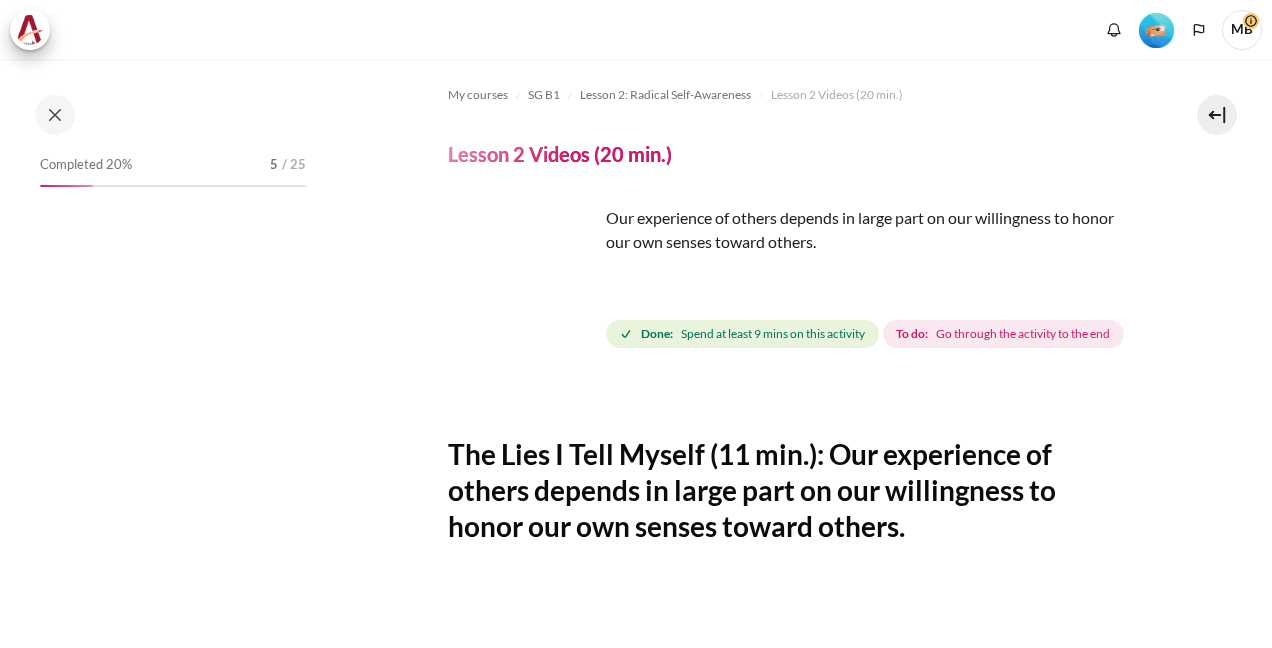 scroll, scrollTop: 0, scrollLeft: 0, axis: both 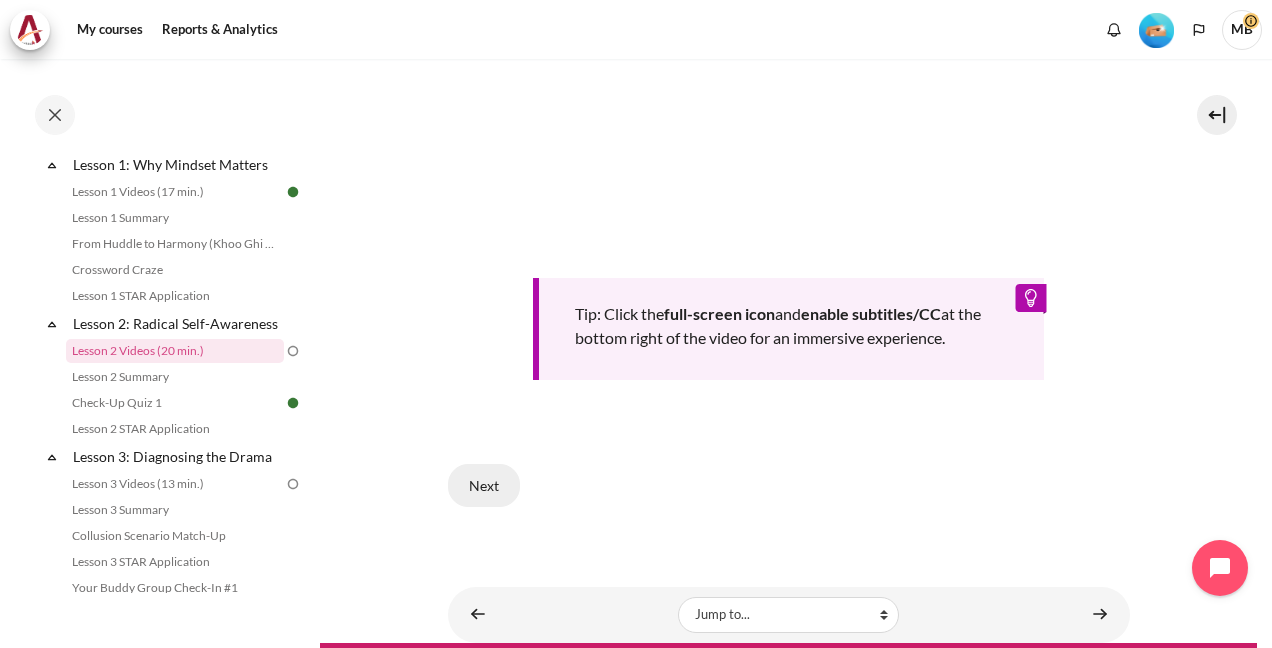 click on "Next" at bounding box center [484, 485] 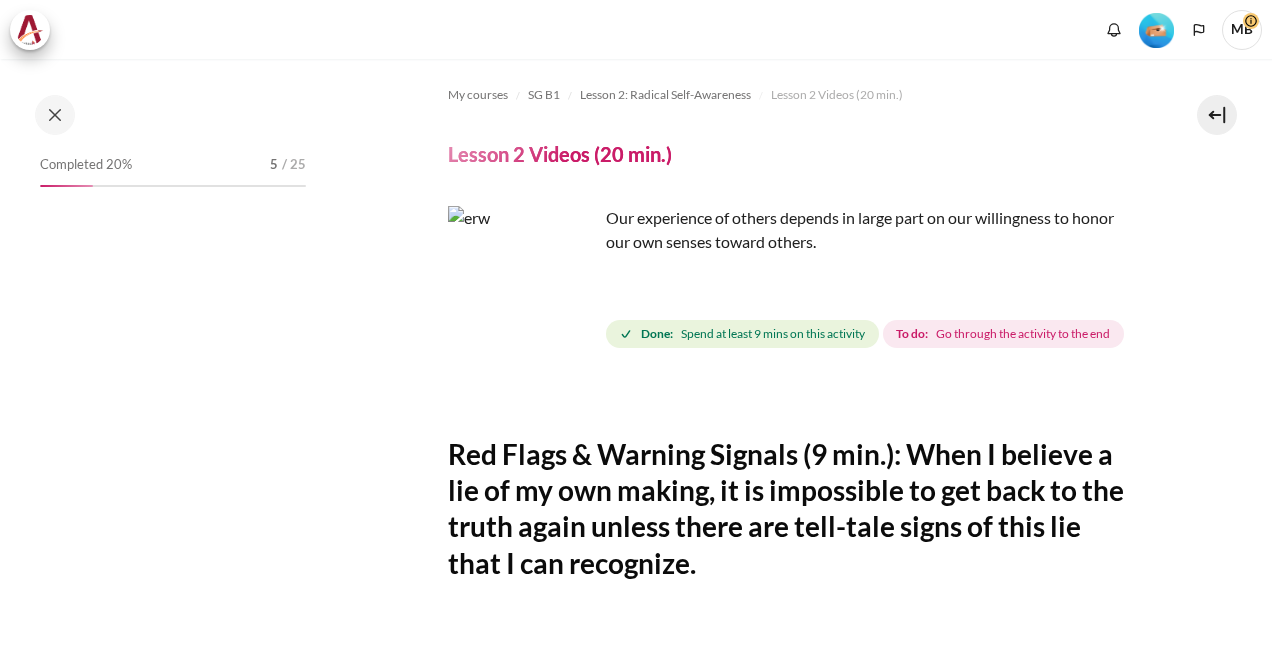 scroll, scrollTop: 0, scrollLeft: 0, axis: both 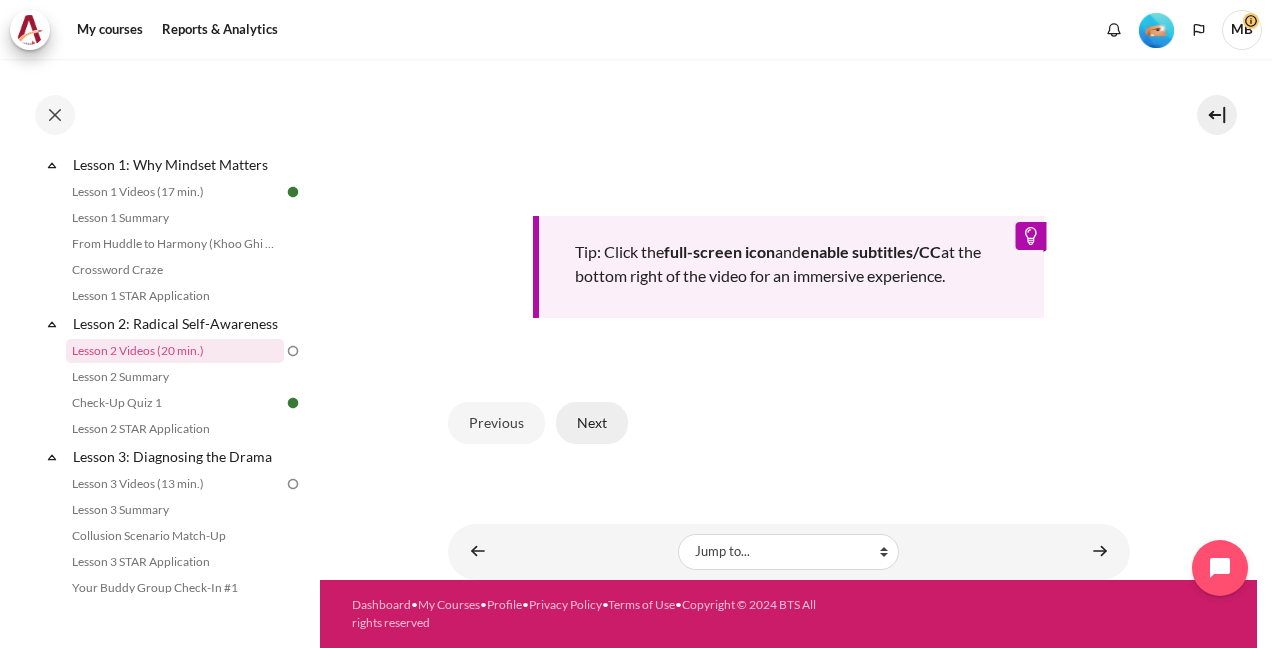 click on "Next" at bounding box center [592, 423] 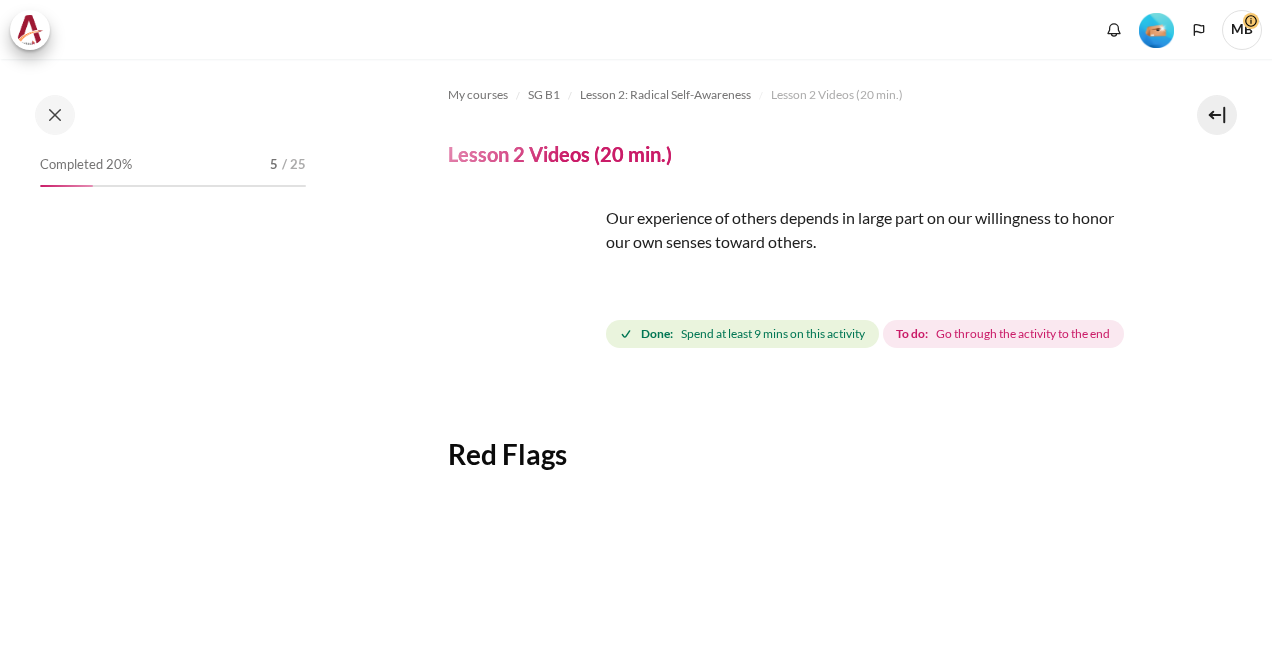 scroll, scrollTop: 0, scrollLeft: 0, axis: both 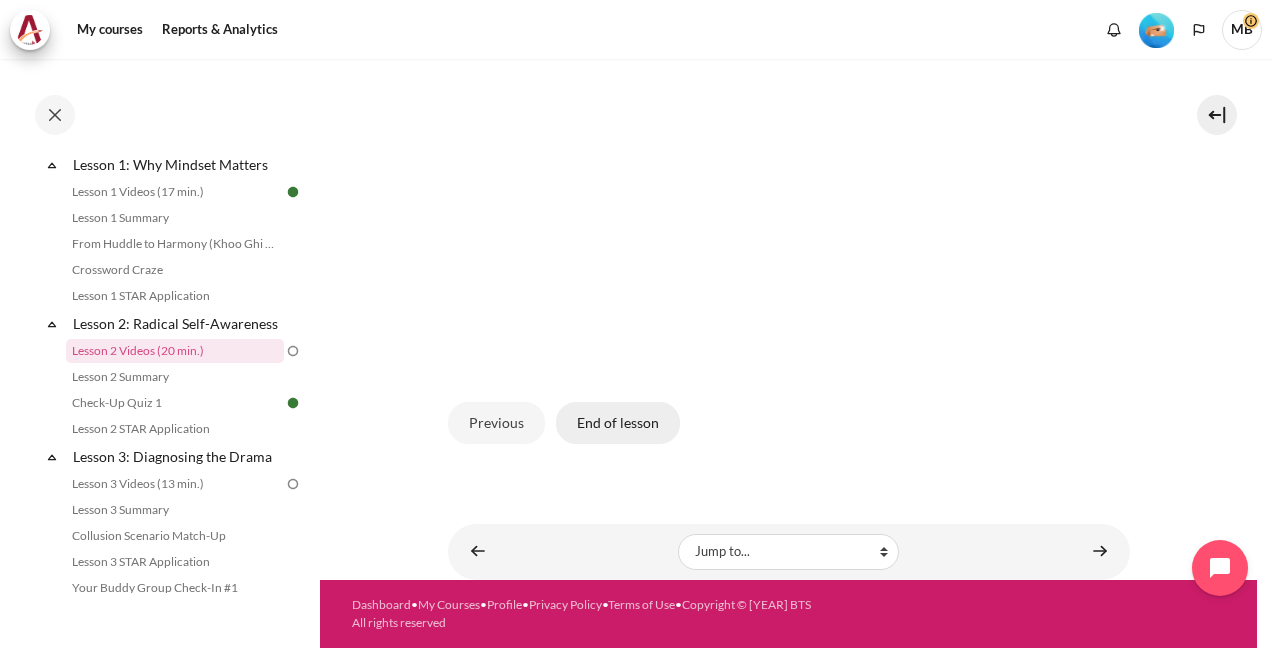 click on "End of lesson" at bounding box center [618, 423] 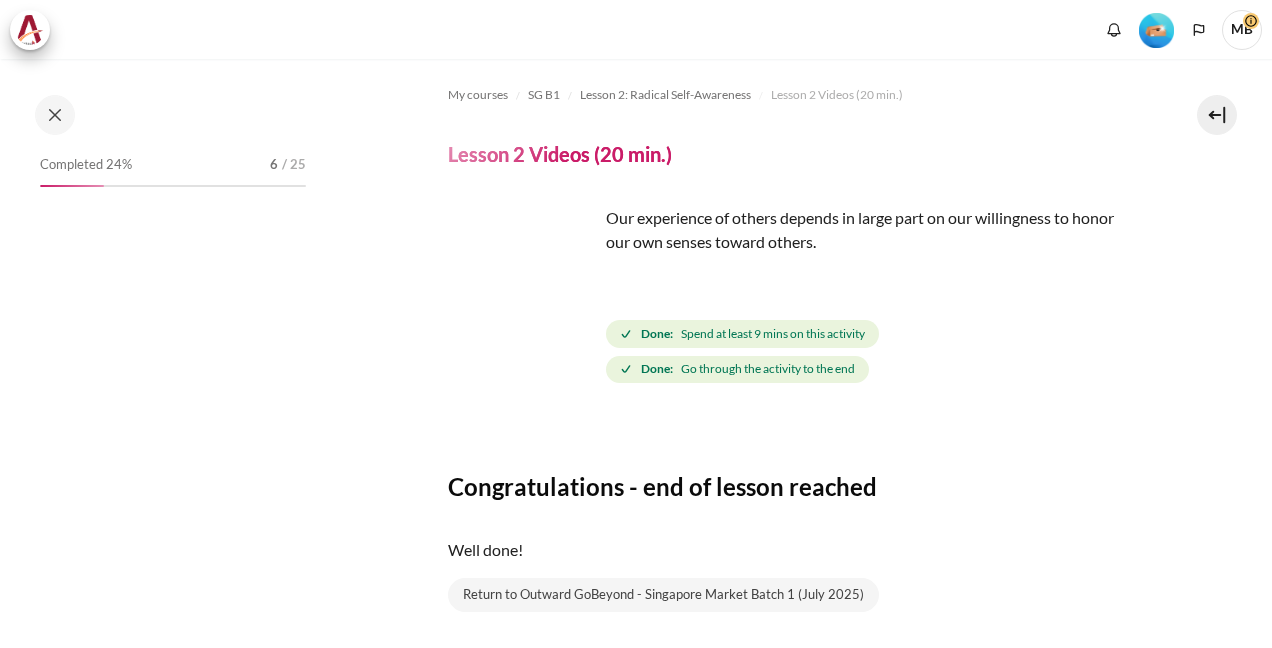 scroll, scrollTop: 0, scrollLeft: 0, axis: both 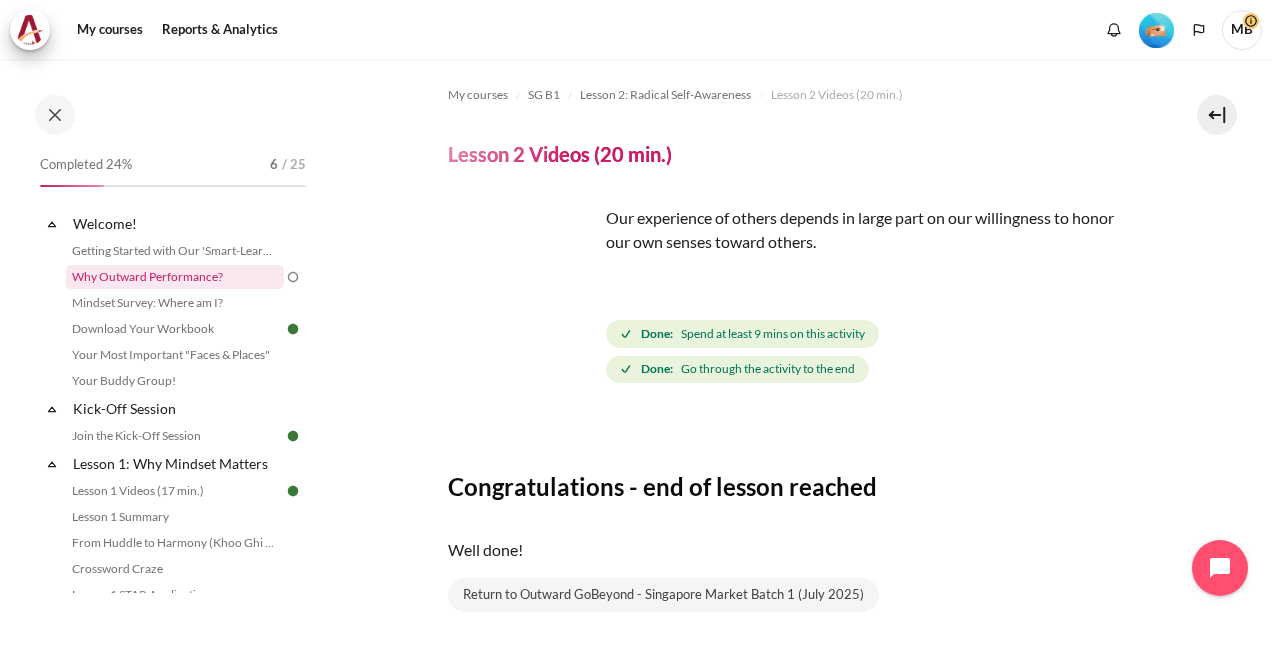 click on "Why Outward Performance?" at bounding box center [175, 277] 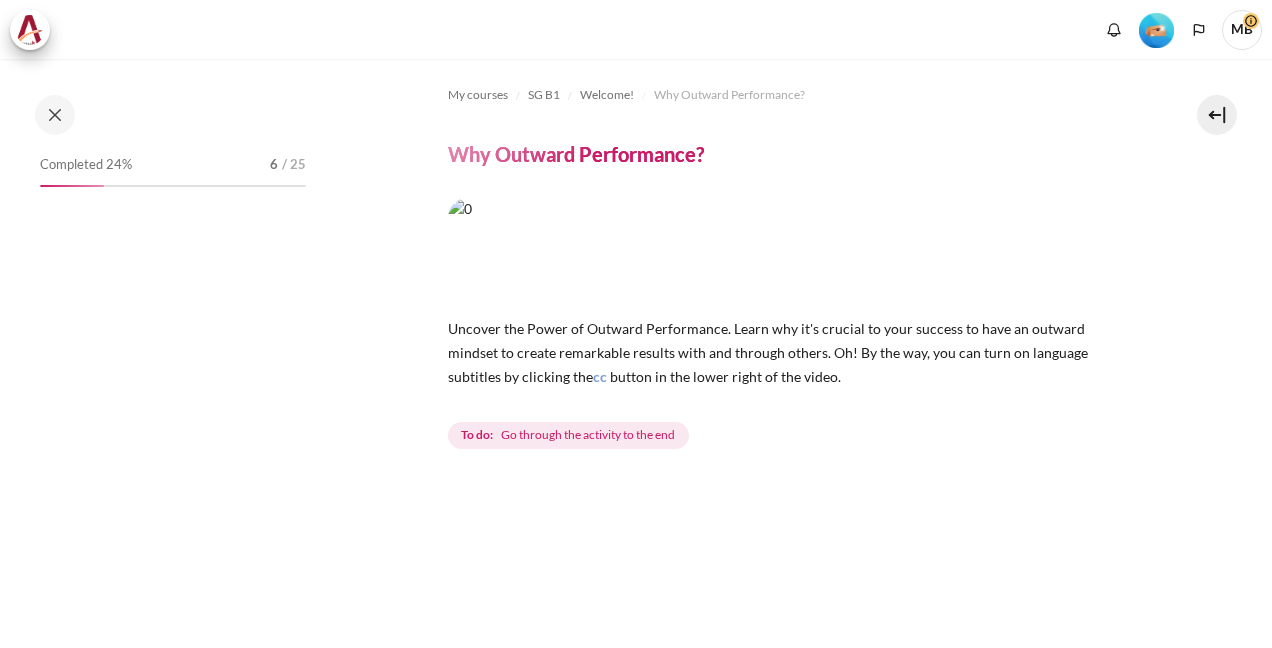 scroll, scrollTop: 0, scrollLeft: 0, axis: both 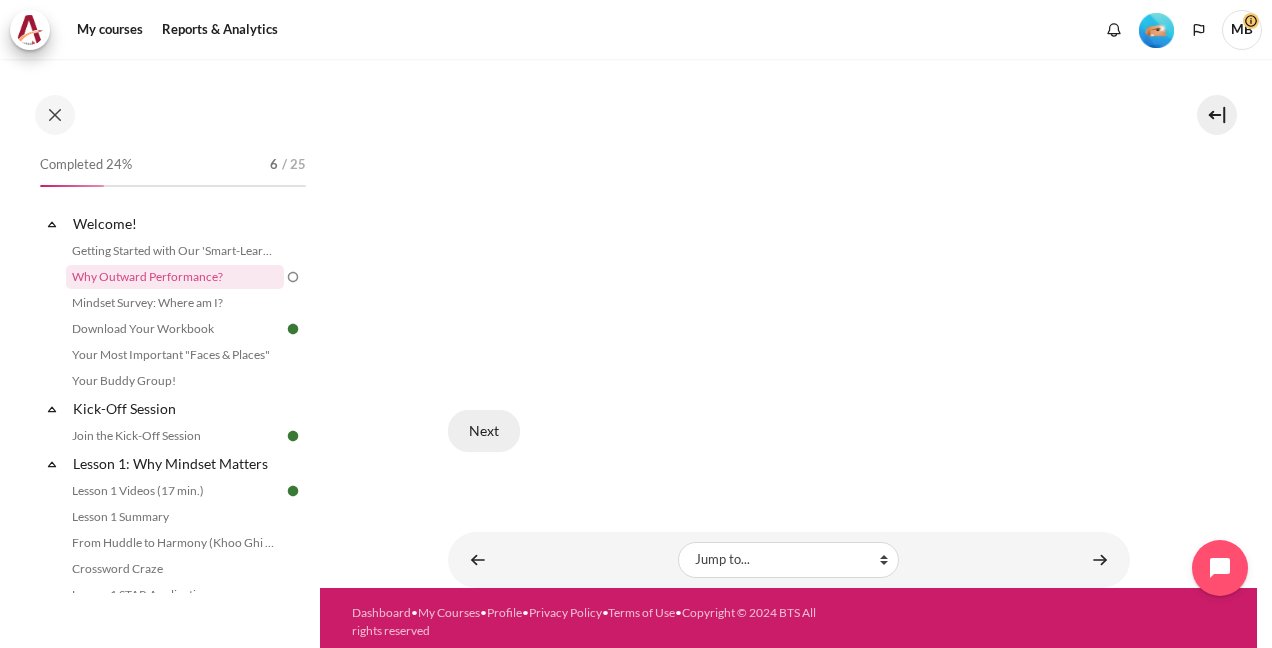click on "Next" at bounding box center [484, 431] 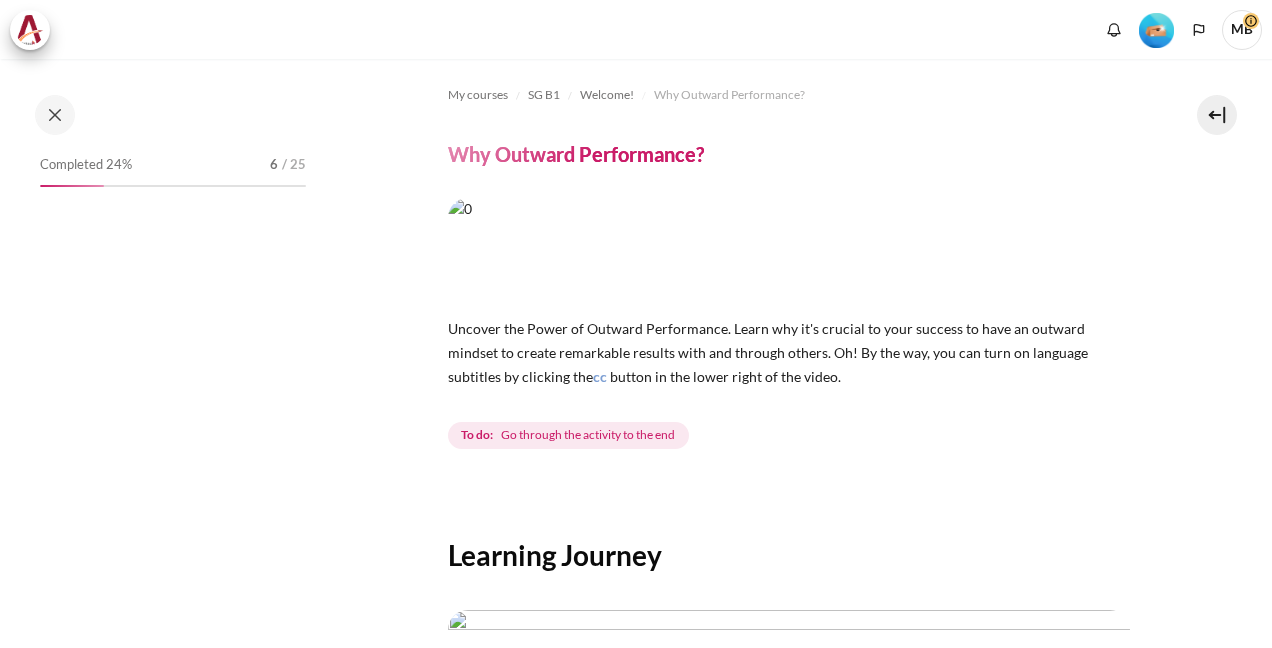 scroll, scrollTop: 0, scrollLeft: 0, axis: both 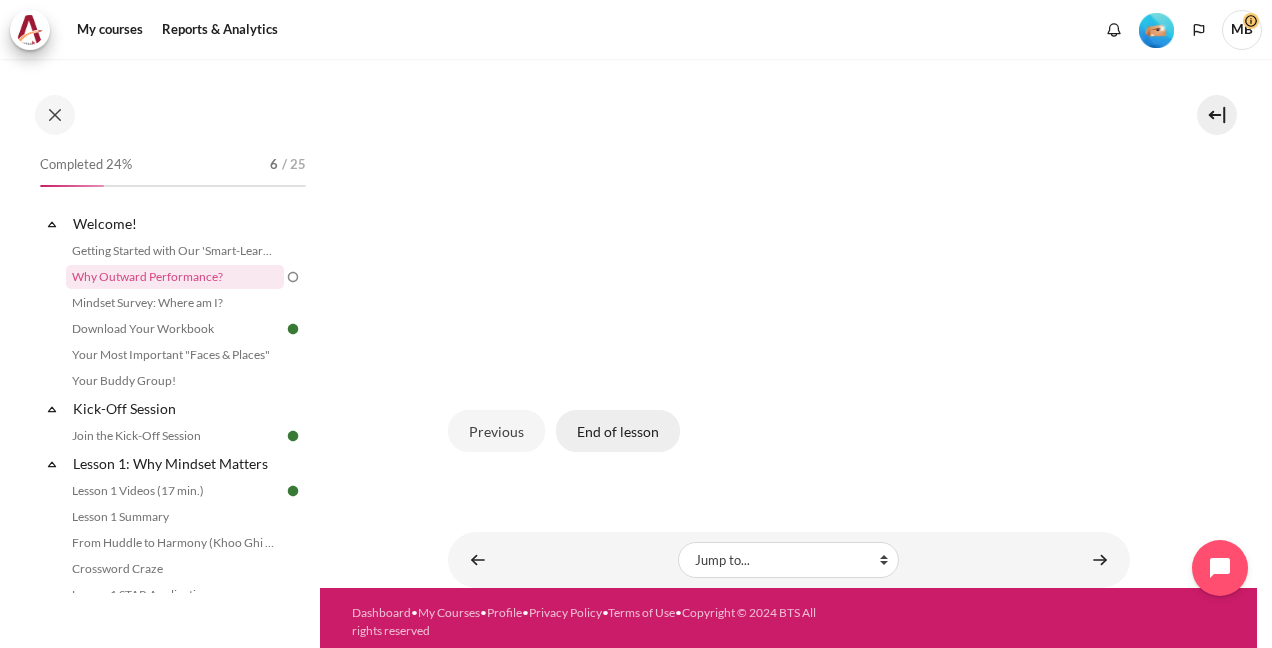click on "End of lesson" at bounding box center [618, 431] 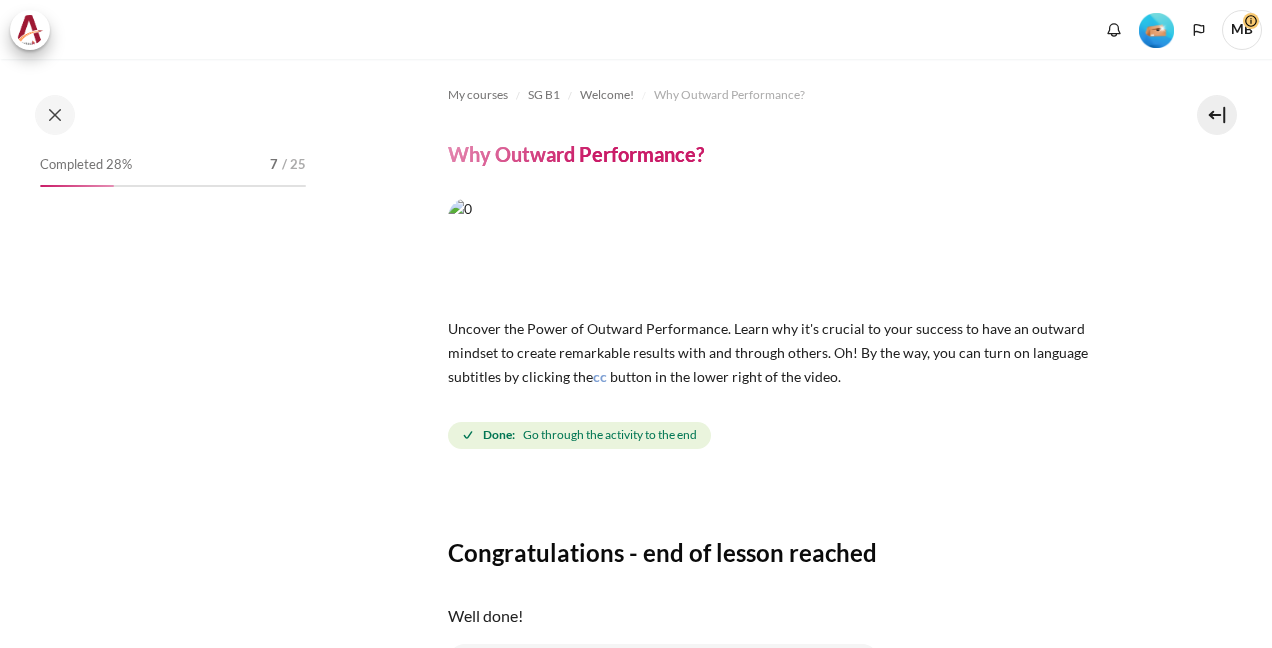 scroll, scrollTop: 0, scrollLeft: 0, axis: both 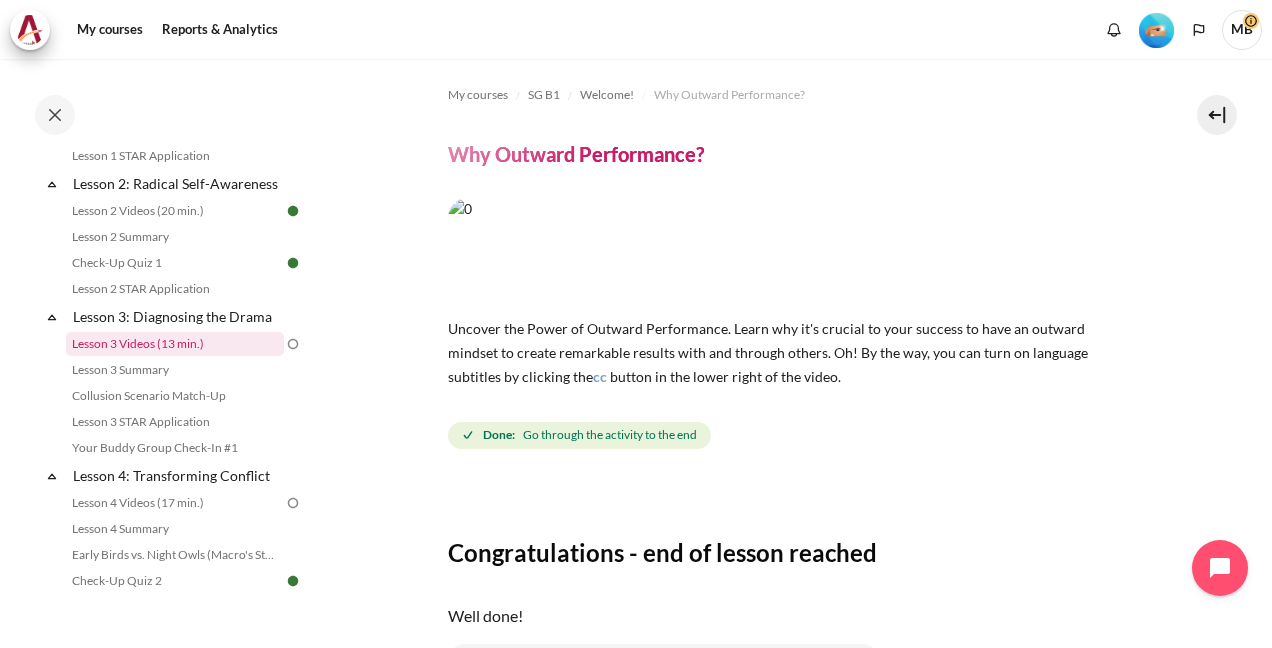 click on "Lesson 3 Videos (13 min.)" at bounding box center [175, 344] 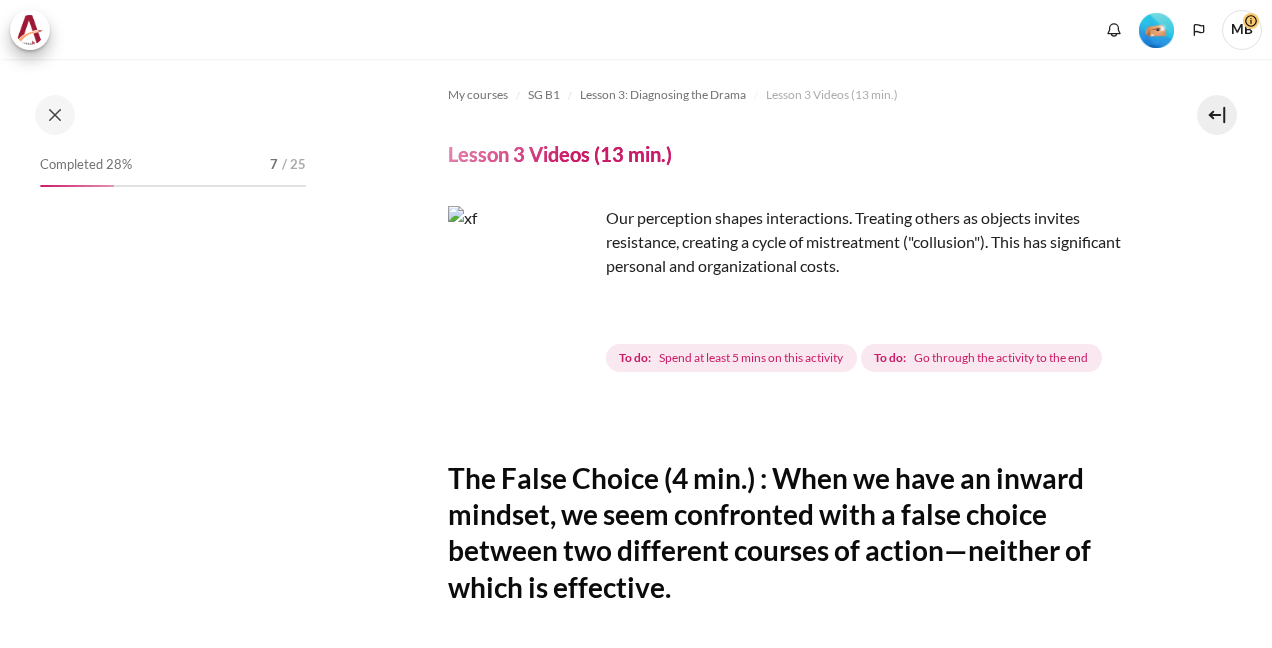 scroll, scrollTop: 0, scrollLeft: 0, axis: both 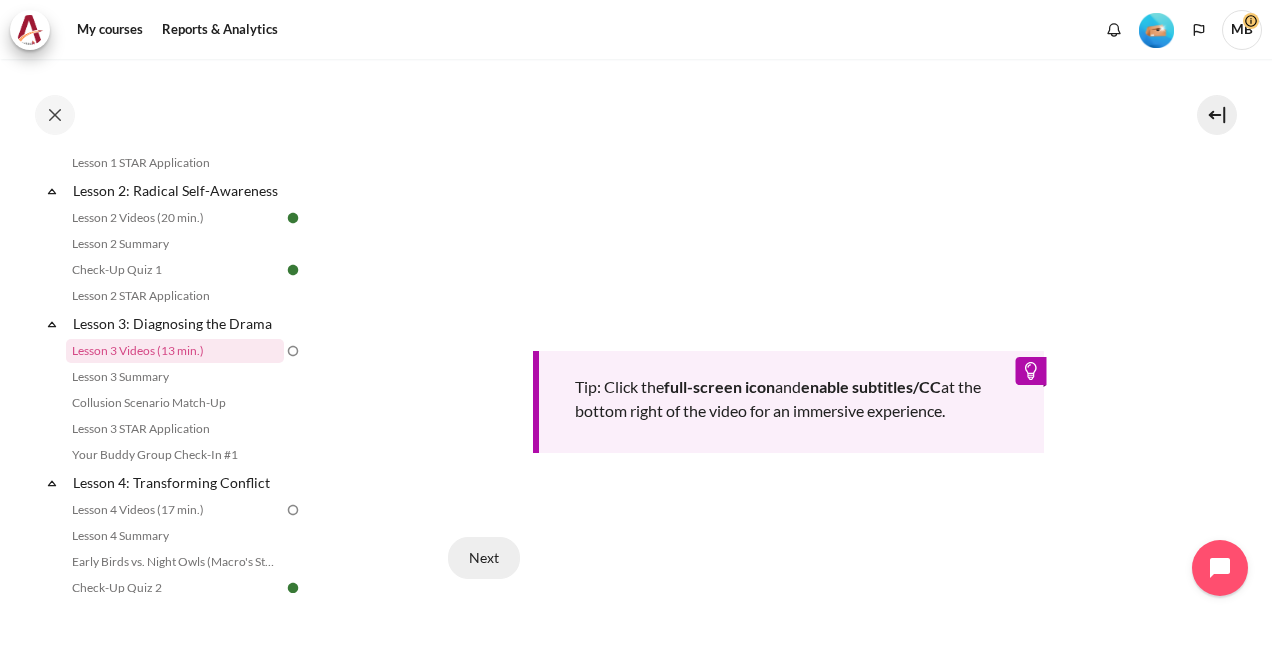 click on "Next" at bounding box center [484, 558] 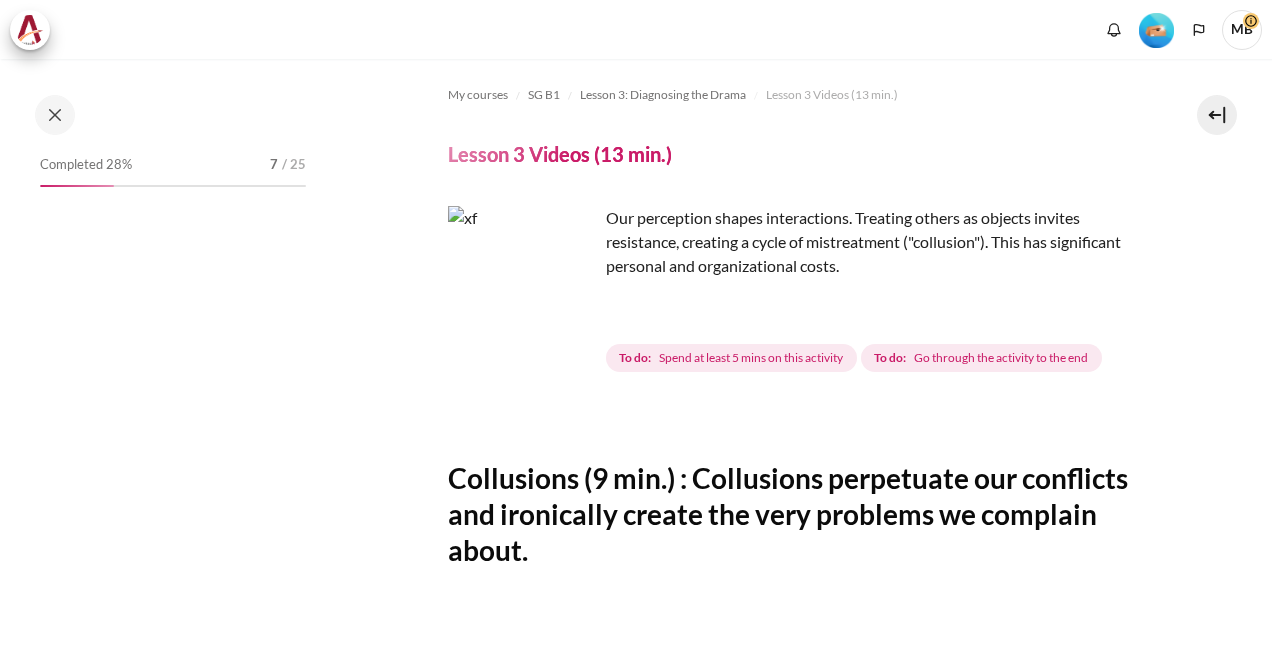 scroll, scrollTop: 0, scrollLeft: 0, axis: both 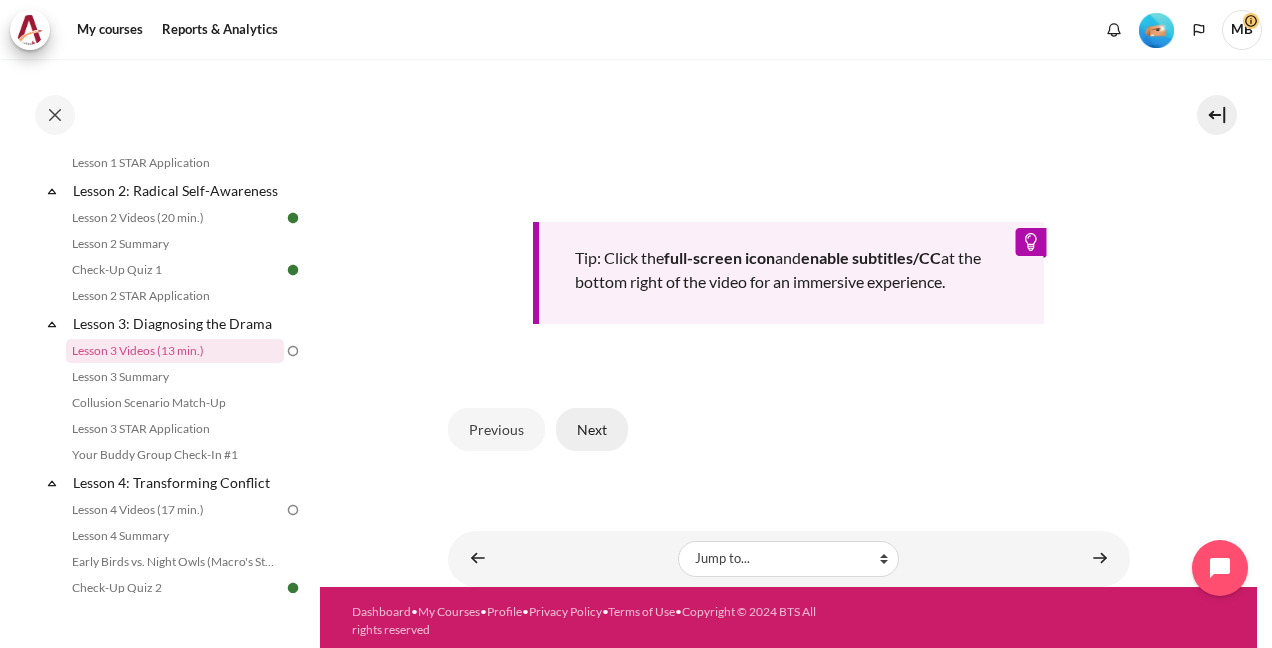 click on "Next" at bounding box center [592, 429] 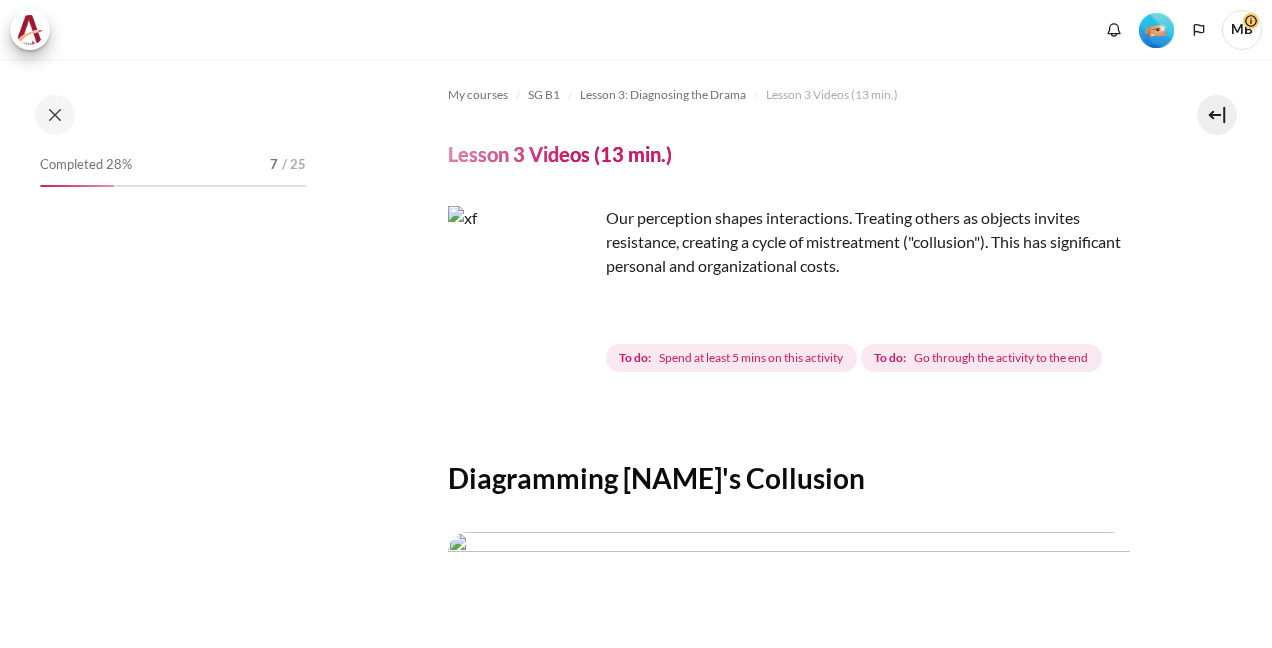 scroll, scrollTop: 0, scrollLeft: 0, axis: both 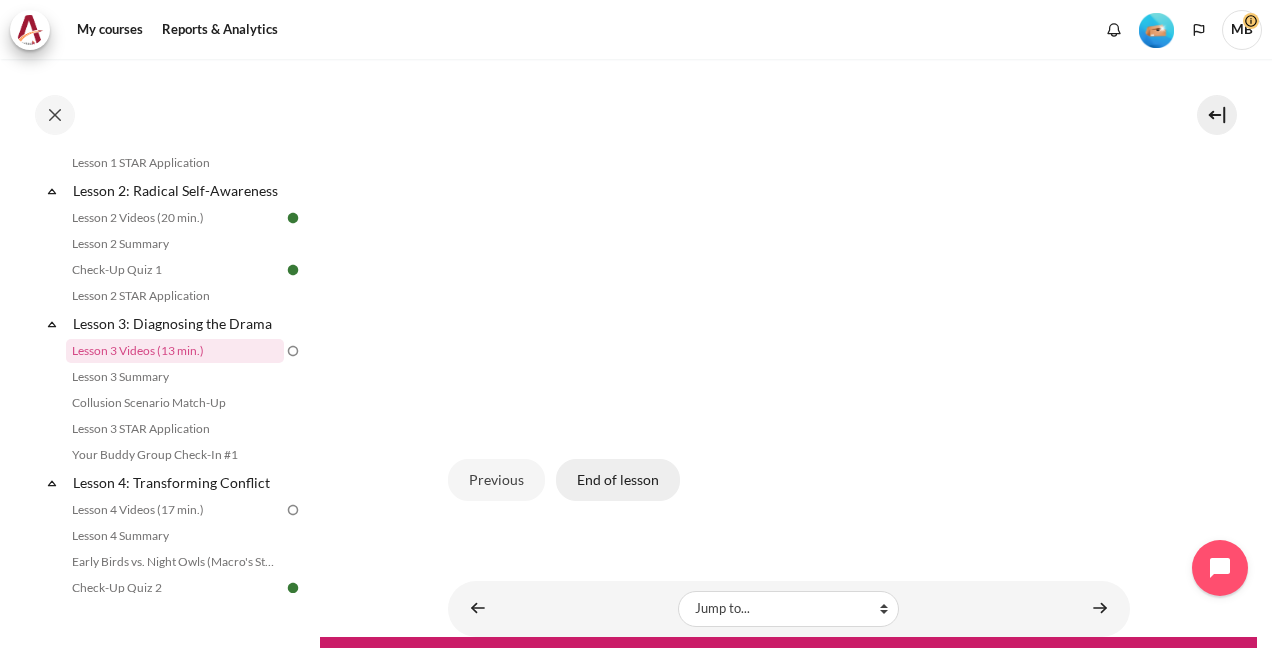 click on "End of lesson" at bounding box center [618, 480] 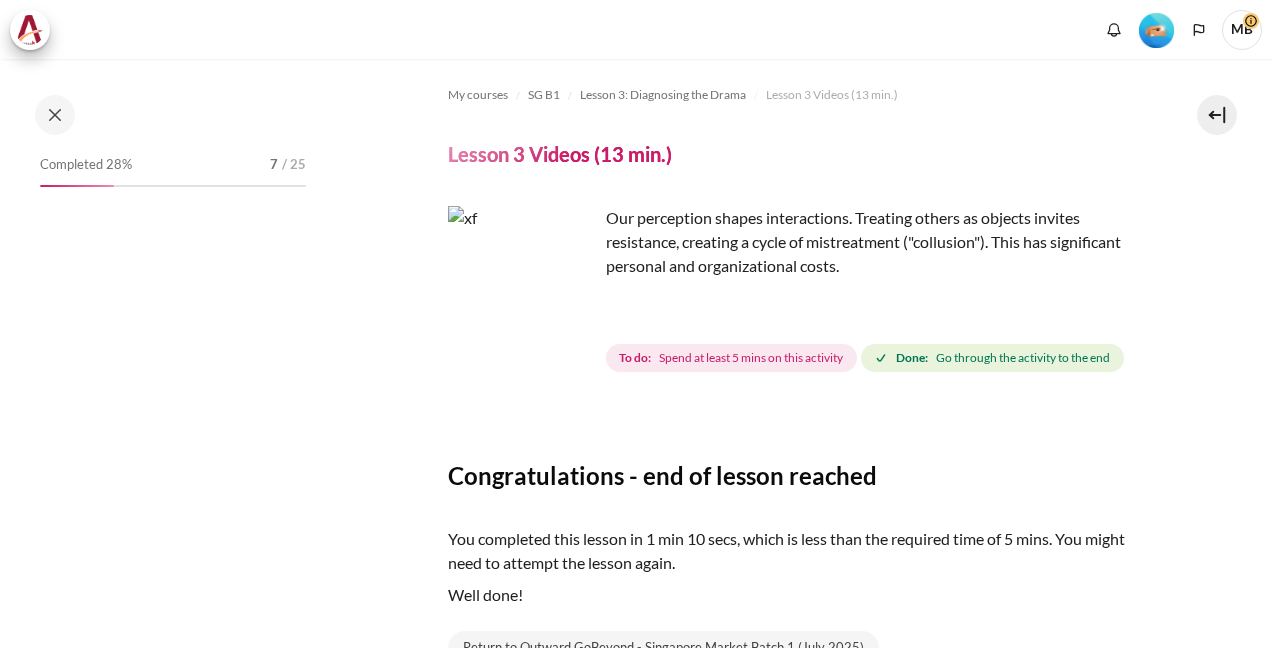 scroll, scrollTop: 0, scrollLeft: 0, axis: both 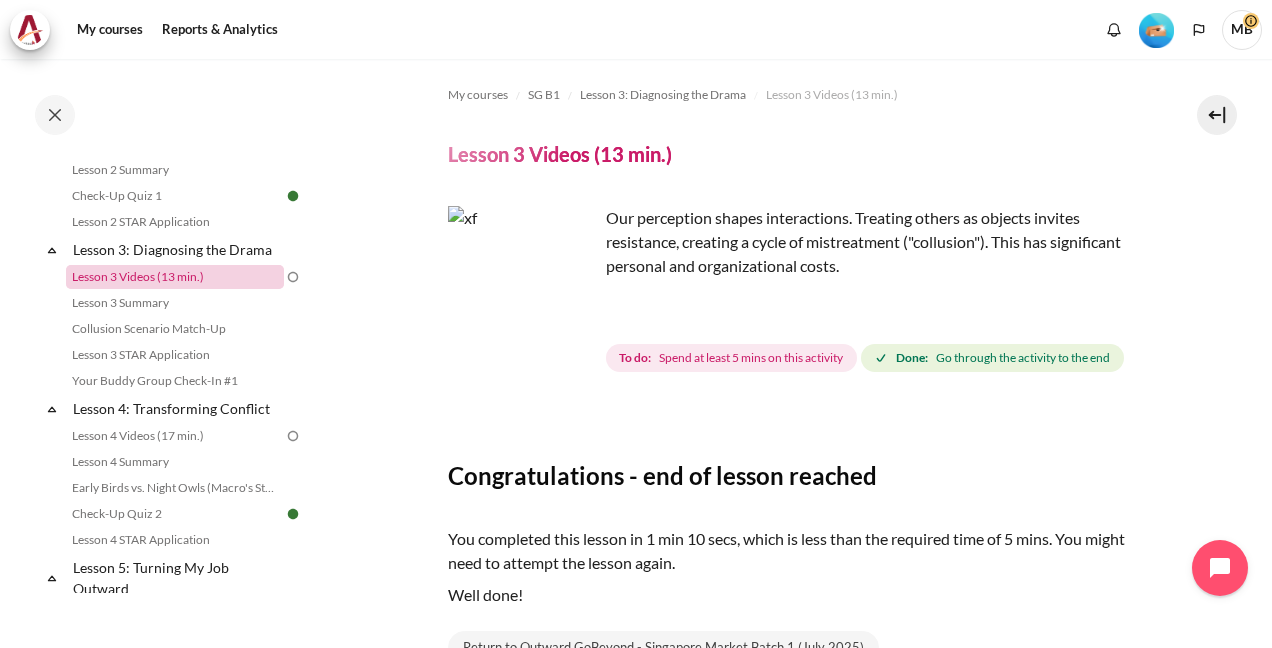 click on "Lesson 3 Videos (13 min.)" at bounding box center [175, 277] 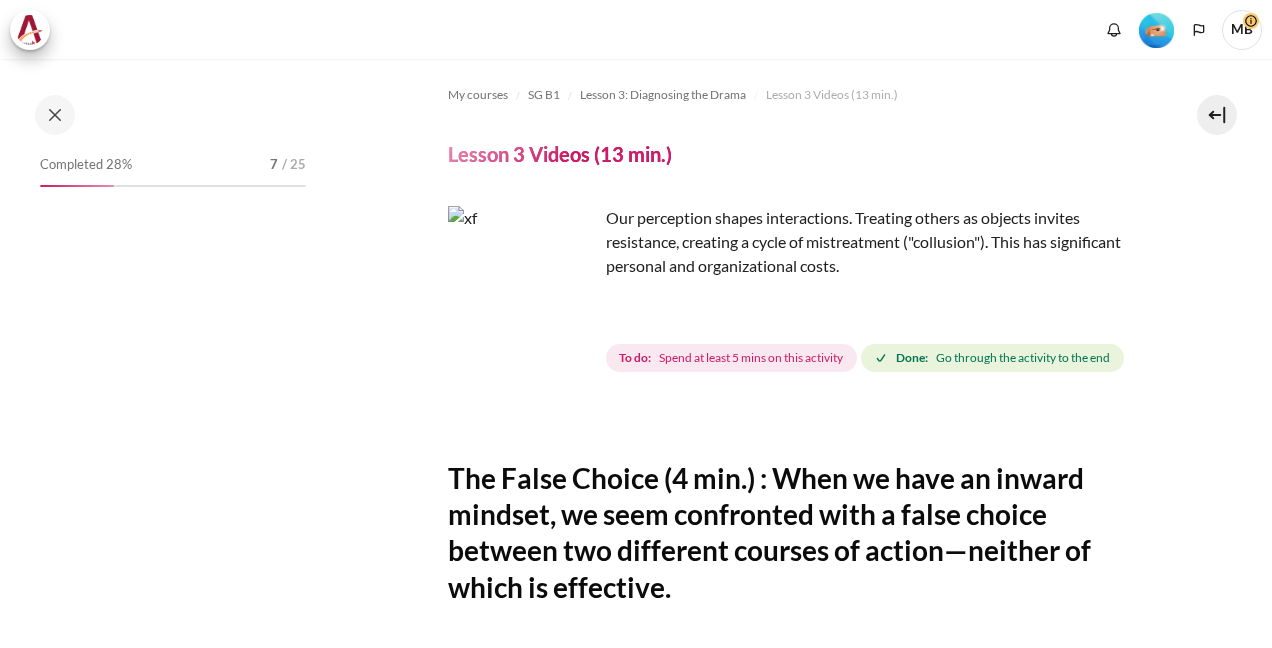 scroll, scrollTop: 0, scrollLeft: 0, axis: both 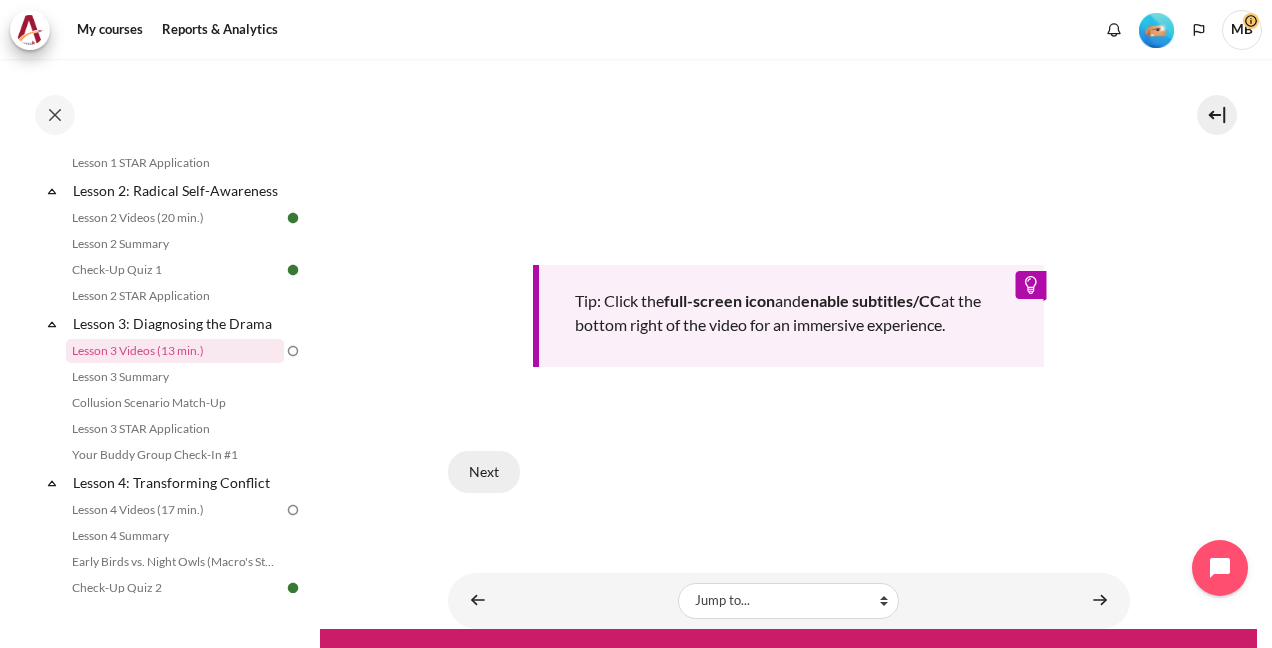 click on "Next" at bounding box center (484, 472) 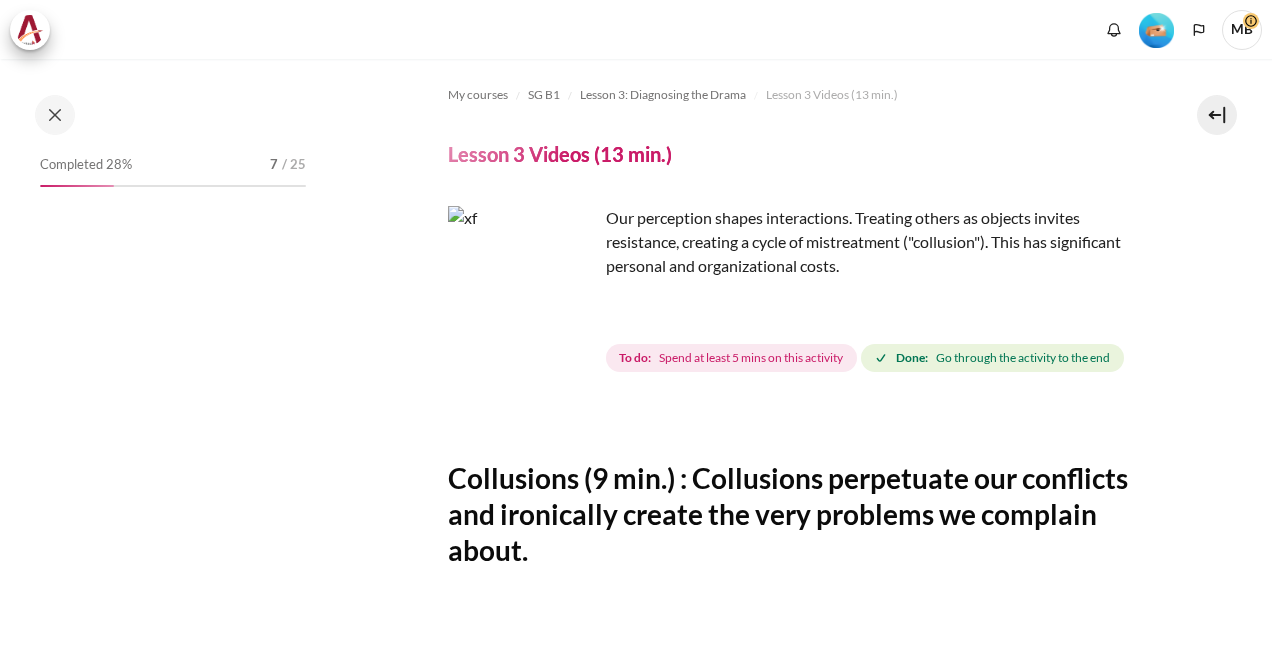 scroll, scrollTop: 0, scrollLeft: 0, axis: both 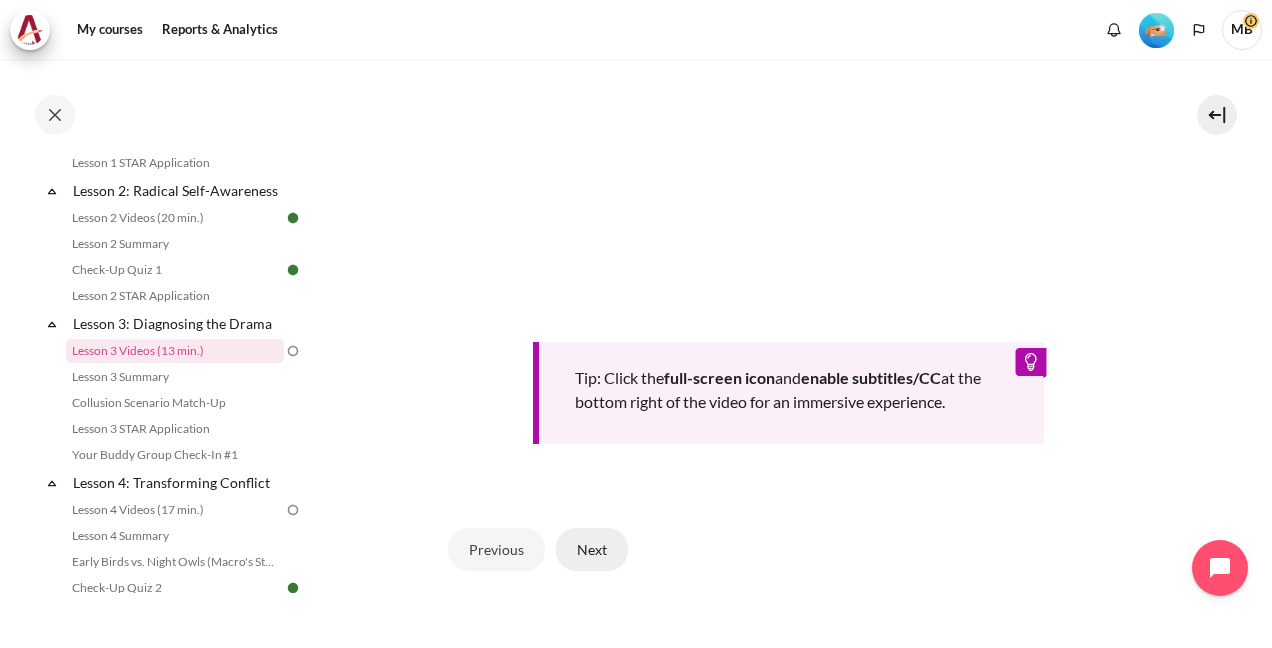 click on "Next" at bounding box center [592, 549] 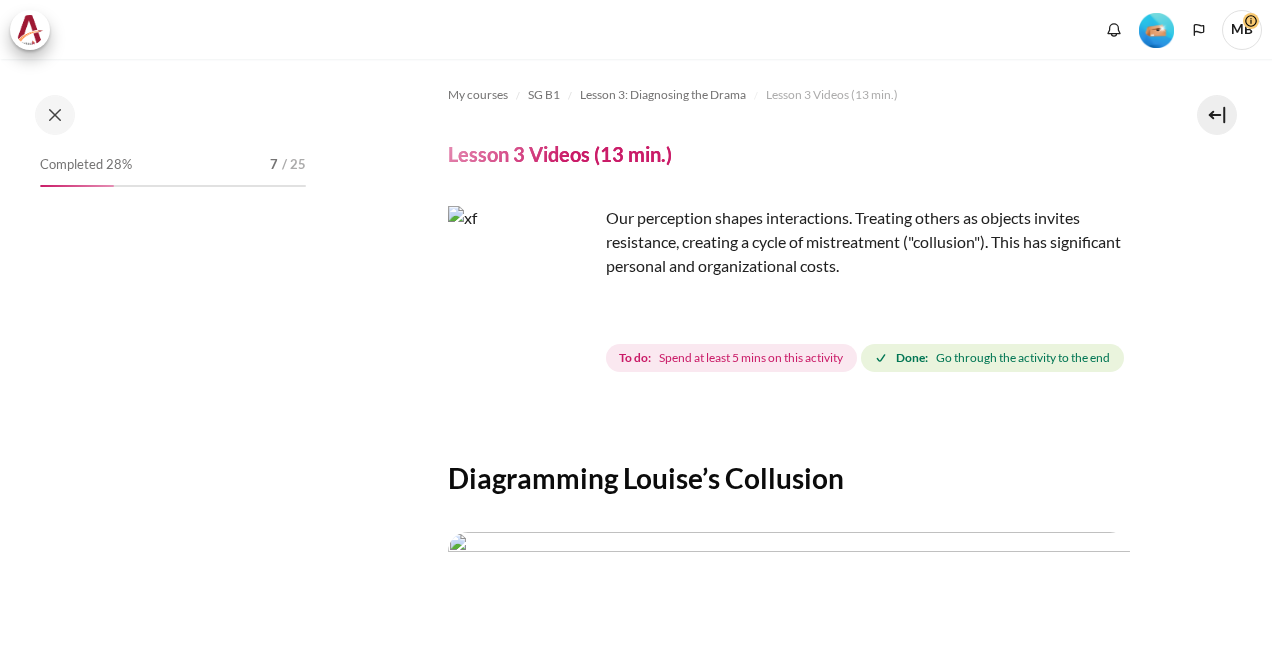 scroll, scrollTop: 0, scrollLeft: 0, axis: both 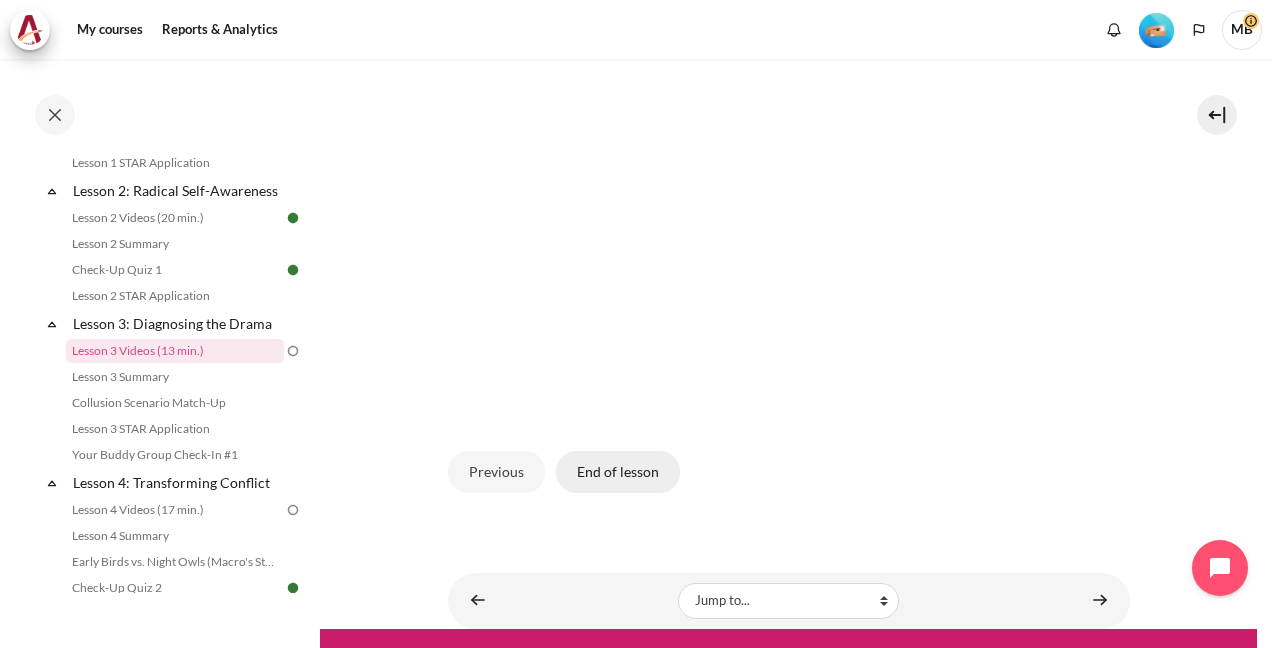 click on "End of lesson" at bounding box center [618, 472] 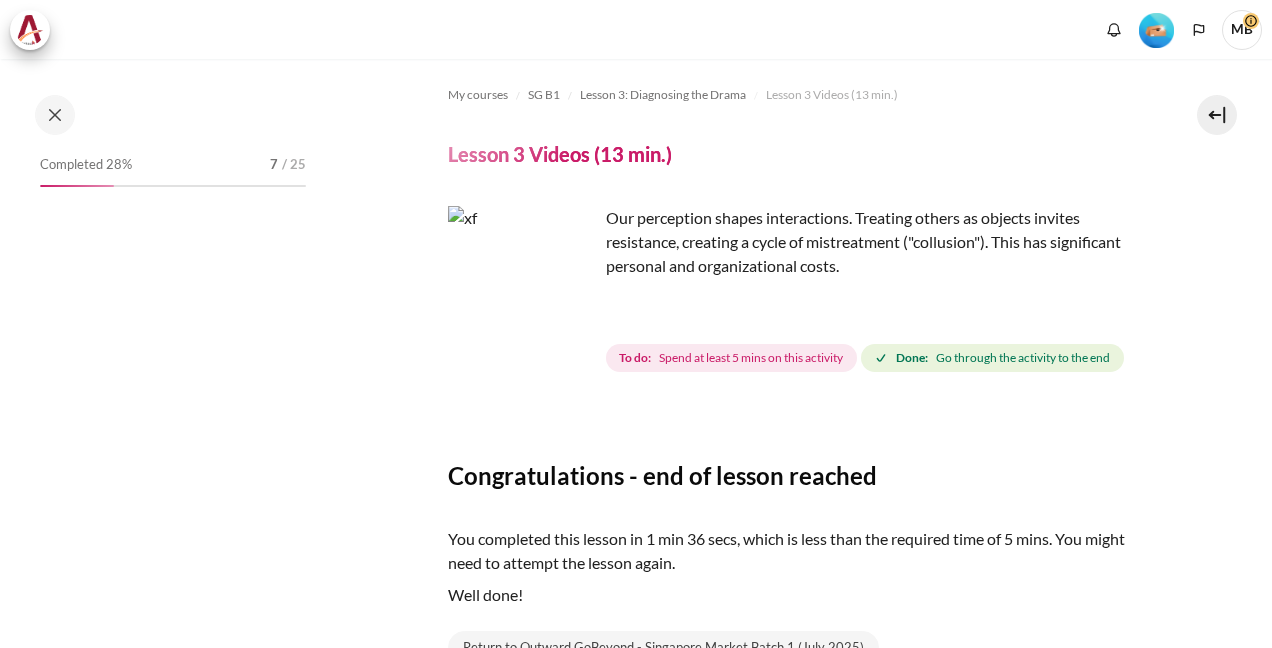 scroll, scrollTop: 0, scrollLeft: 0, axis: both 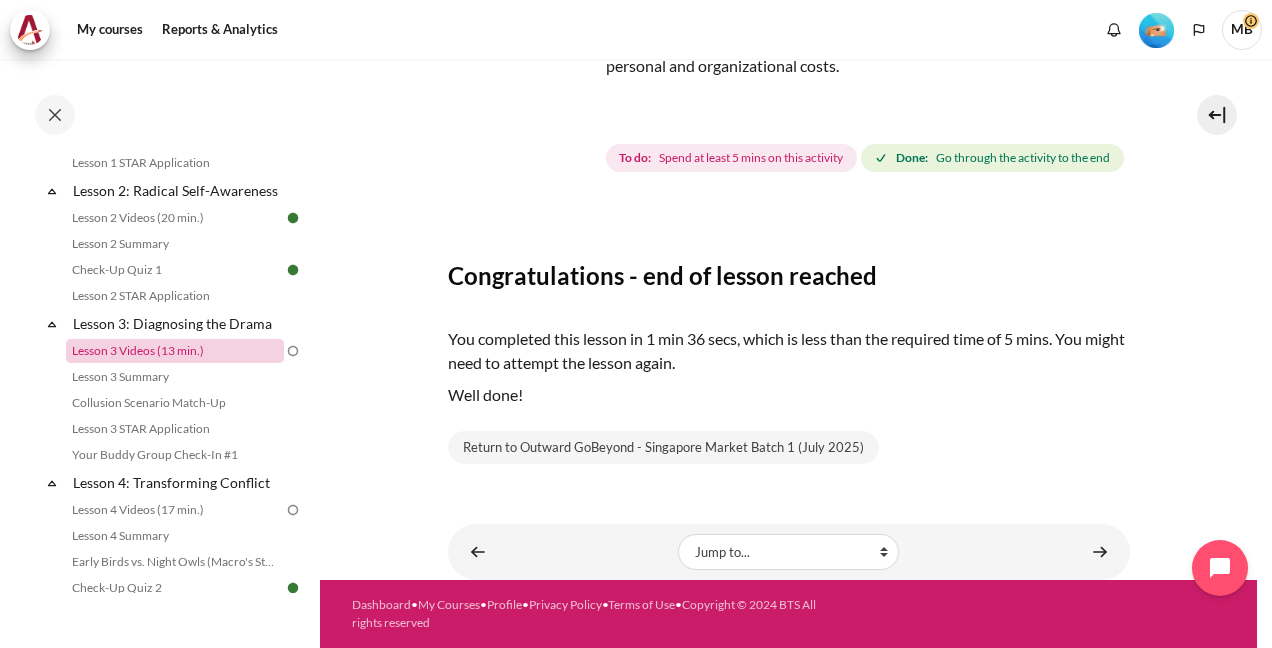 click on "Lesson 3 Videos (13 min.)" at bounding box center [175, 351] 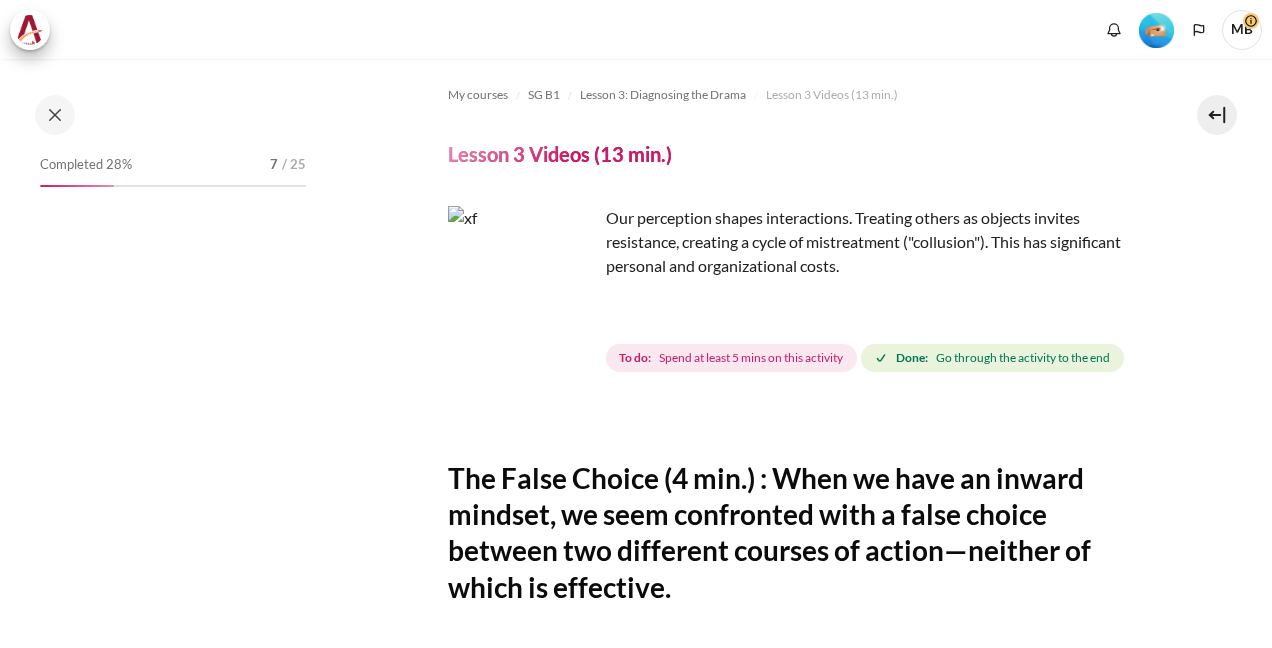 scroll, scrollTop: 0, scrollLeft: 0, axis: both 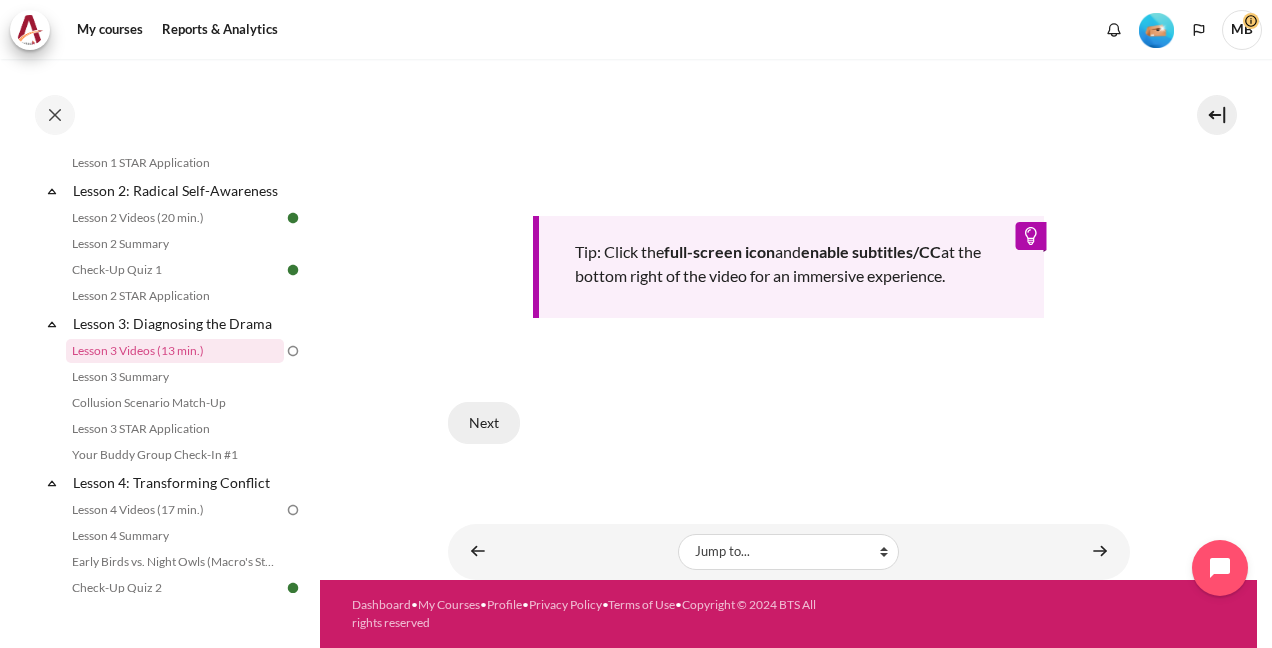click on "Next" at bounding box center [484, 423] 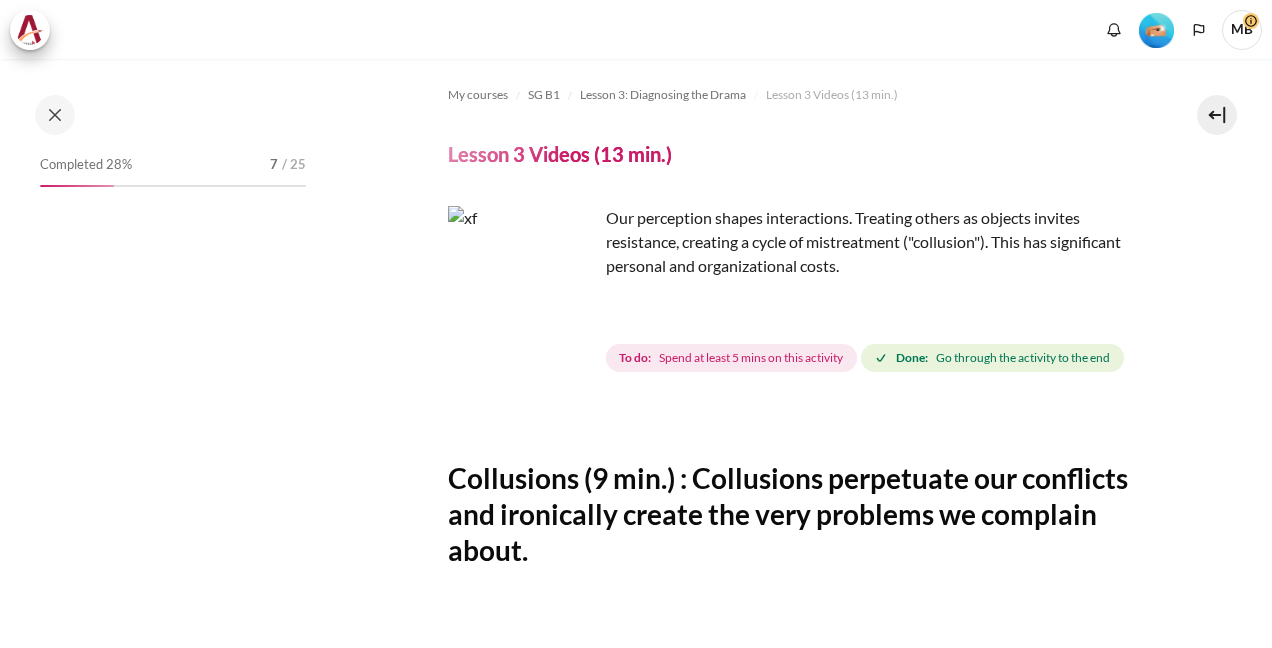 scroll, scrollTop: 0, scrollLeft: 0, axis: both 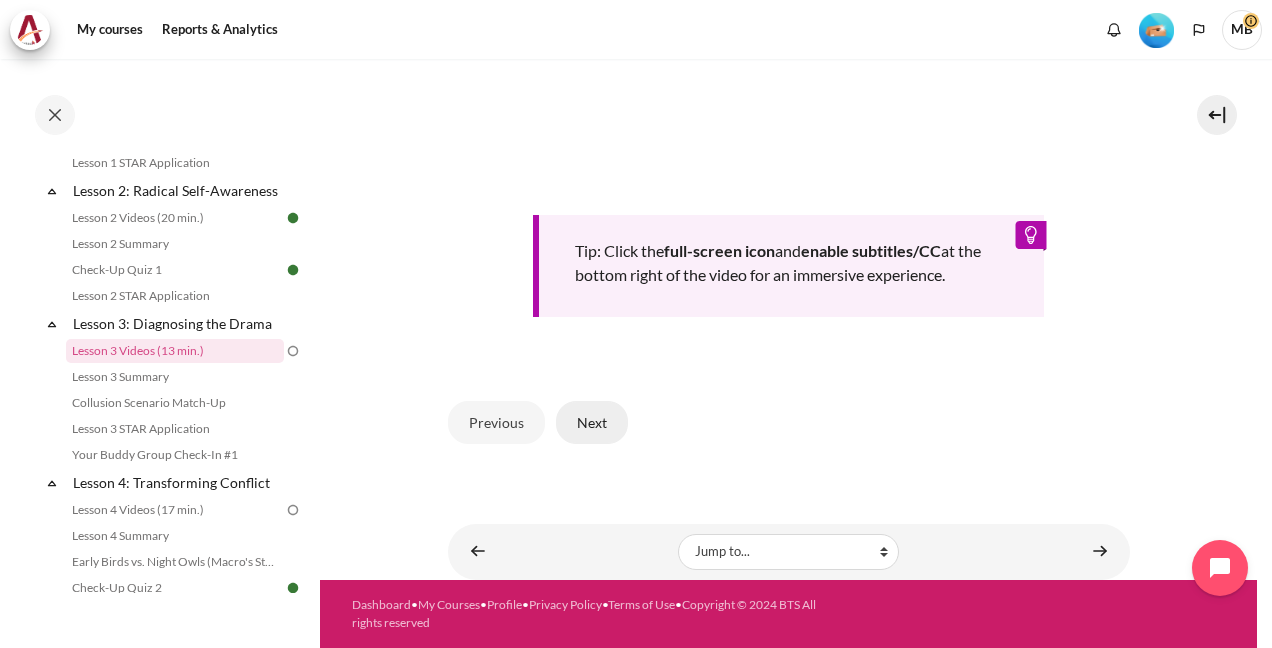 click on "Next" at bounding box center (592, 422) 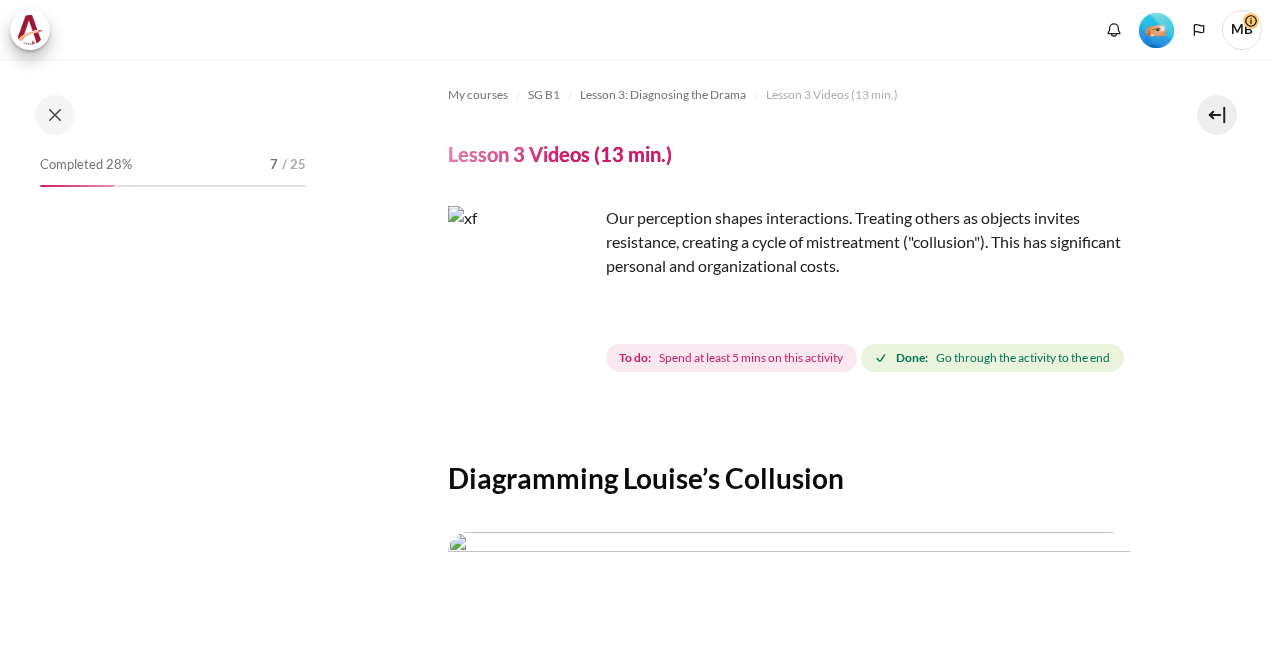 scroll, scrollTop: 0, scrollLeft: 0, axis: both 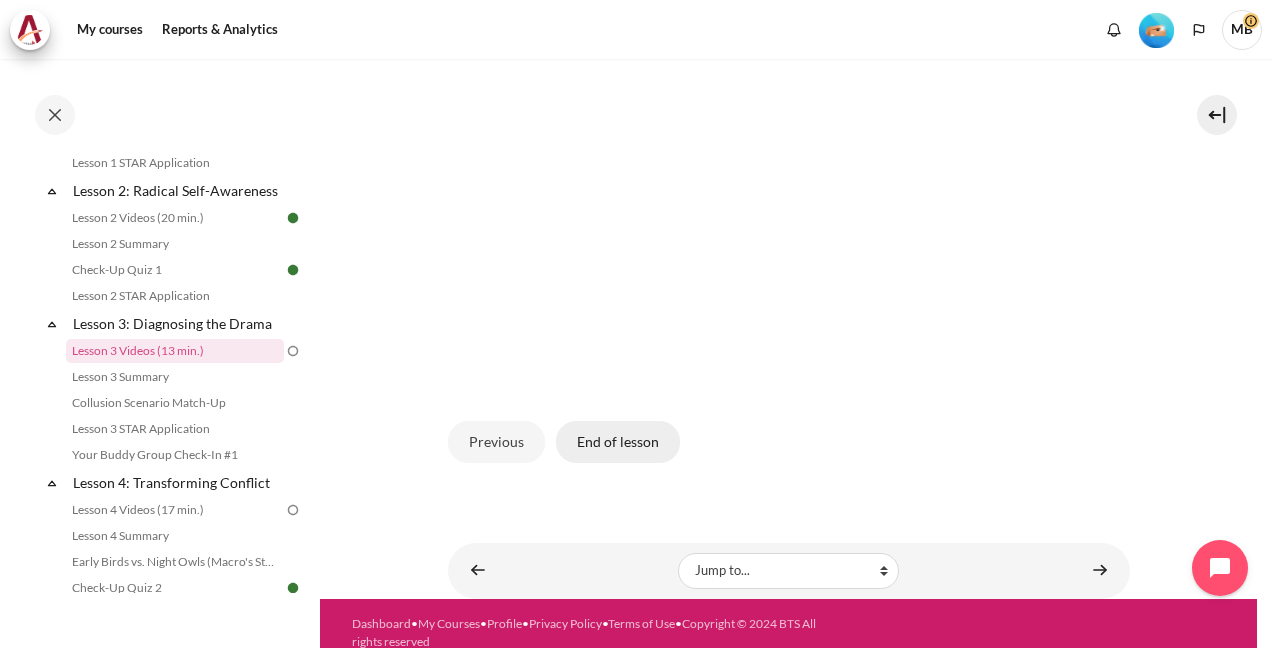 click on "End of lesson" at bounding box center [618, 442] 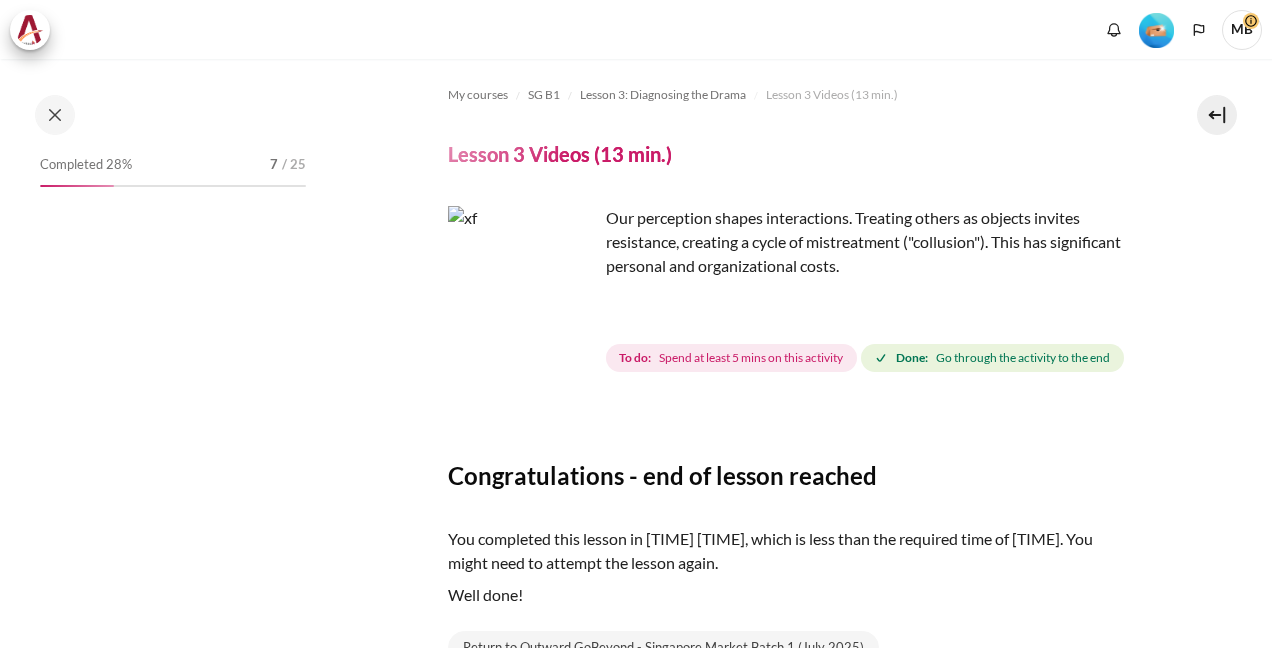scroll, scrollTop: 0, scrollLeft: 0, axis: both 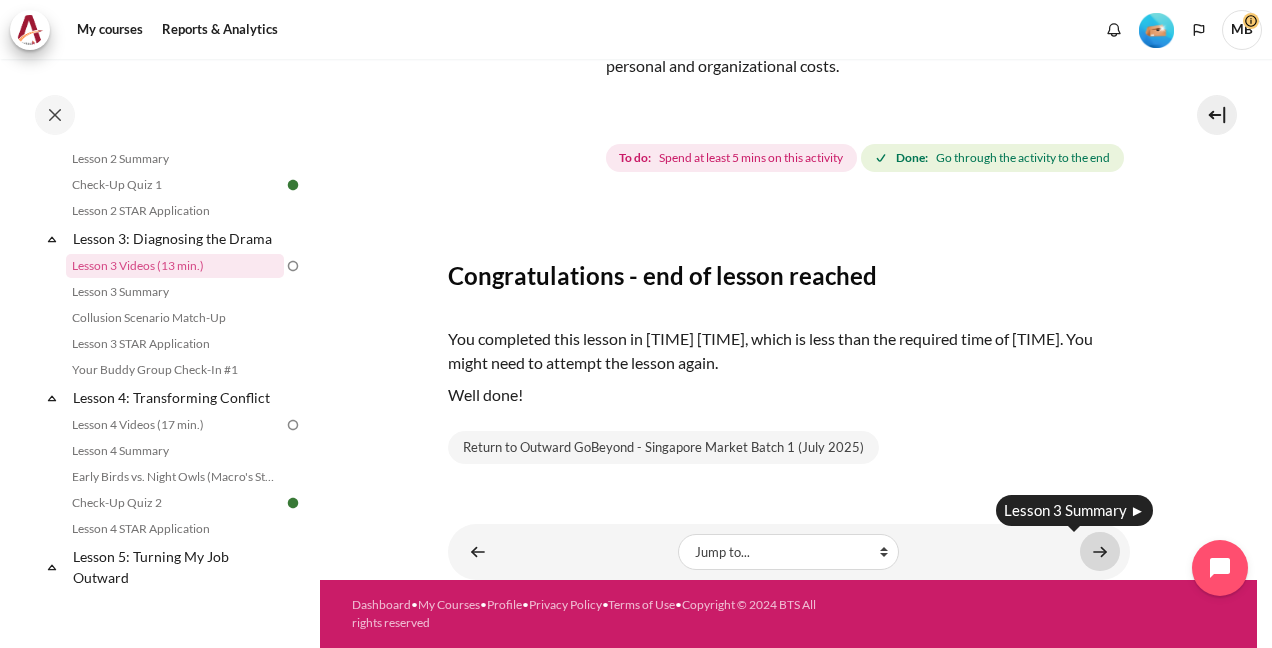 click at bounding box center (1100, 551) 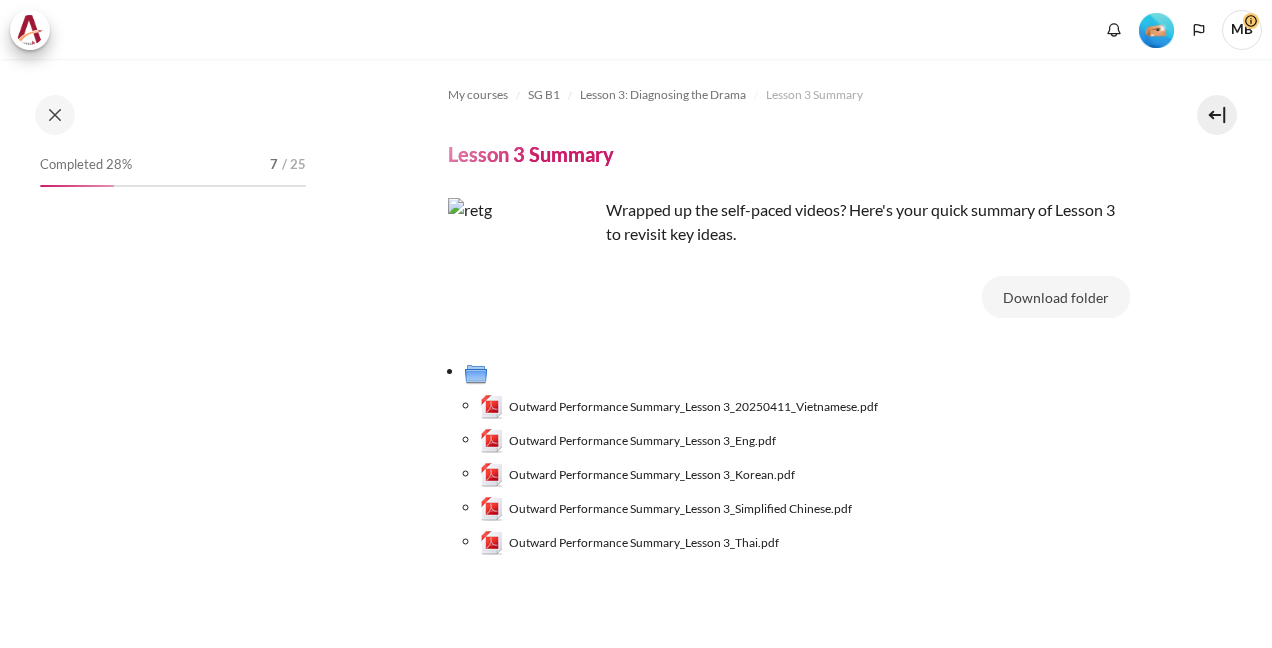 scroll, scrollTop: 0, scrollLeft: 0, axis: both 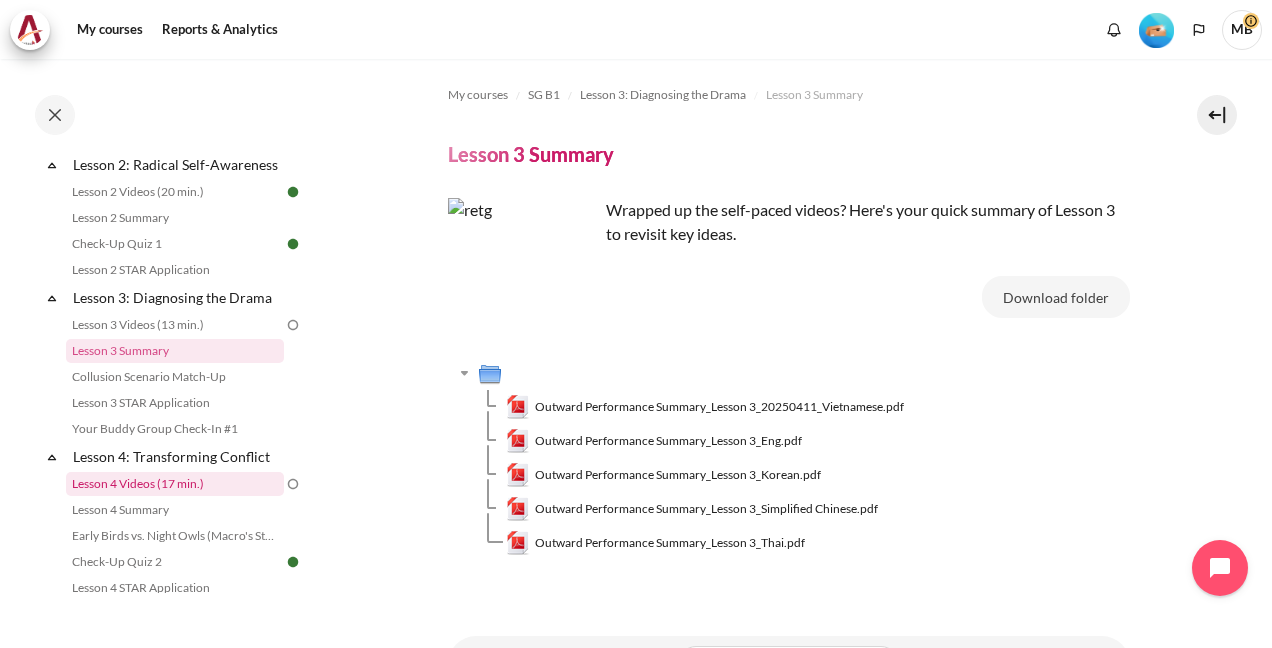 click on "Lesson 4 Videos (17 min.)" at bounding box center (175, 484) 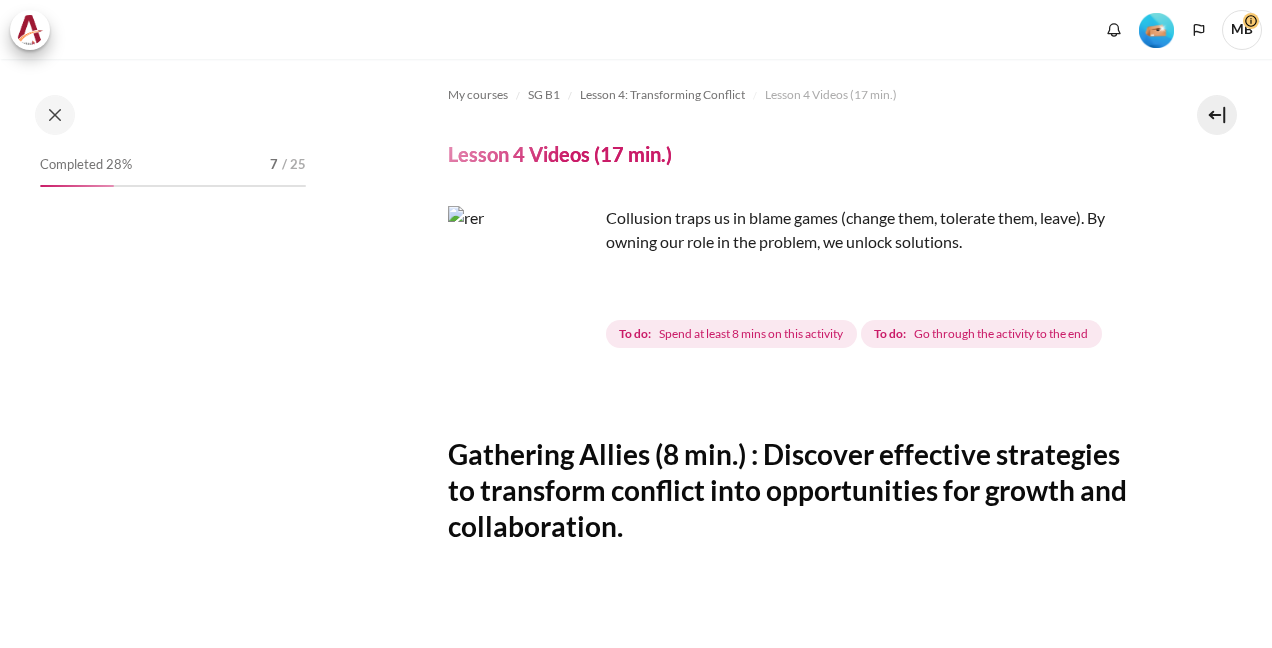 scroll, scrollTop: 0, scrollLeft: 0, axis: both 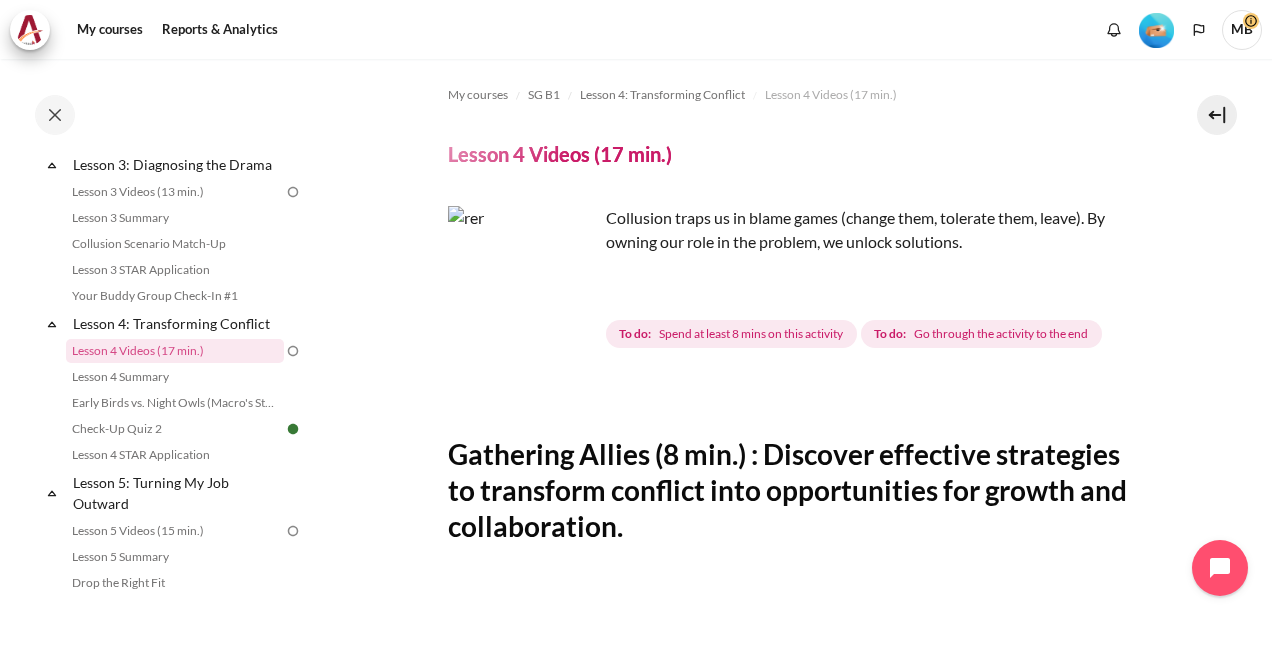 click on "My courses
SG B1
Lesson 4: Transforming Conflict
Lesson 4 Videos (17 min.)
Lesson 4 Videos (17 min.)
Completion requirements" at bounding box center [788, 718] 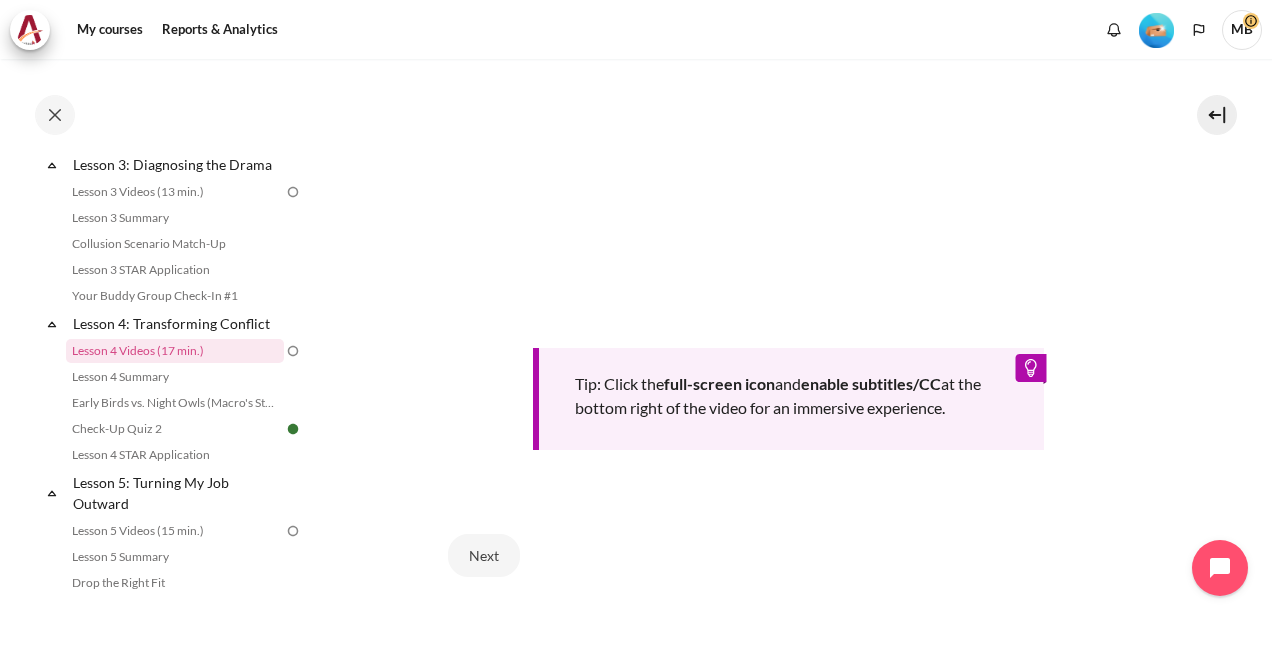 scroll, scrollTop: 668, scrollLeft: 0, axis: vertical 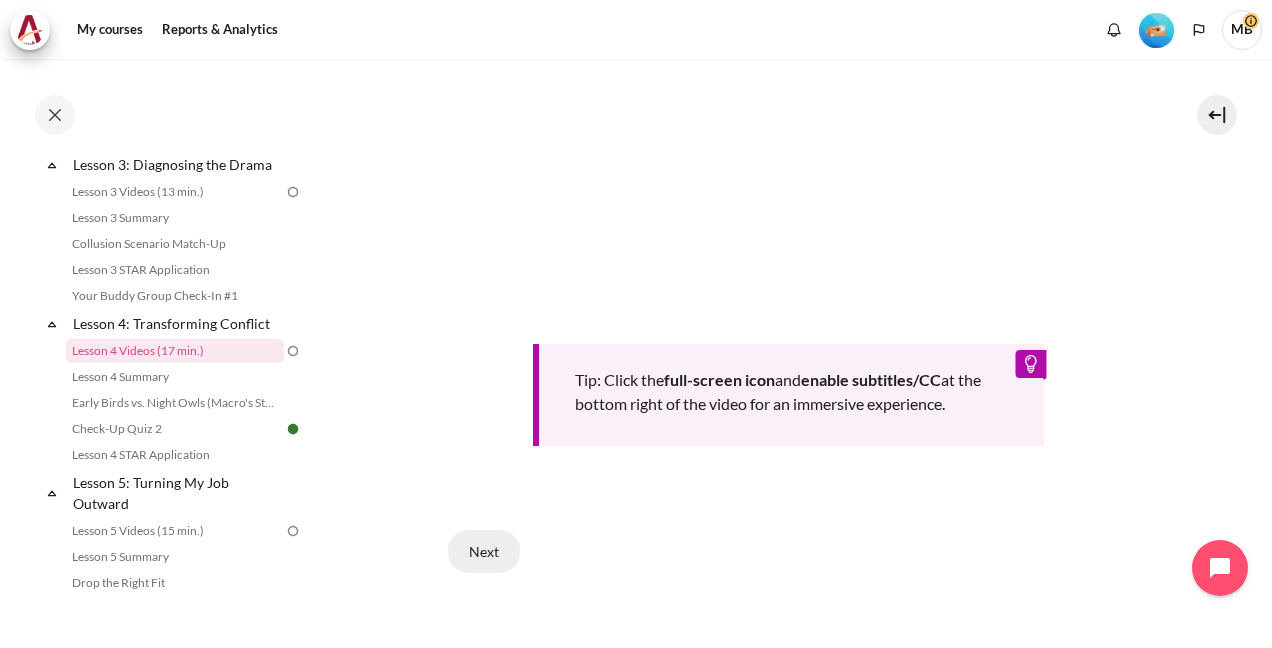 click on "Next" at bounding box center (484, 551) 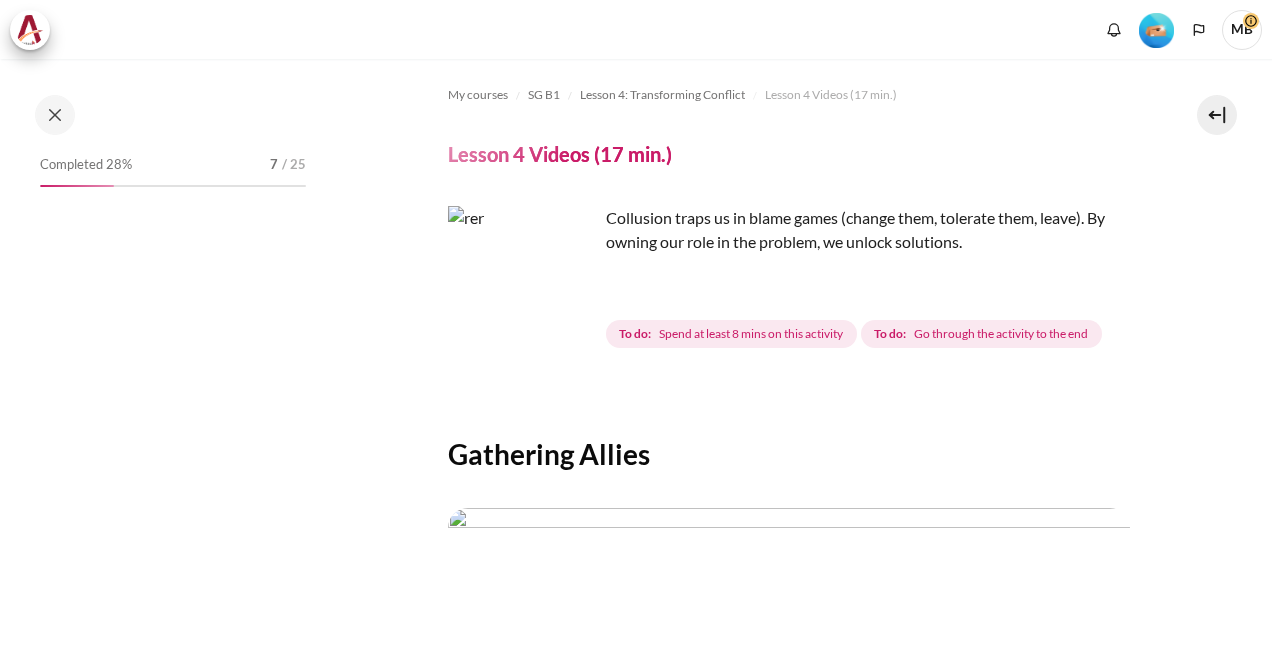 scroll, scrollTop: 0, scrollLeft: 0, axis: both 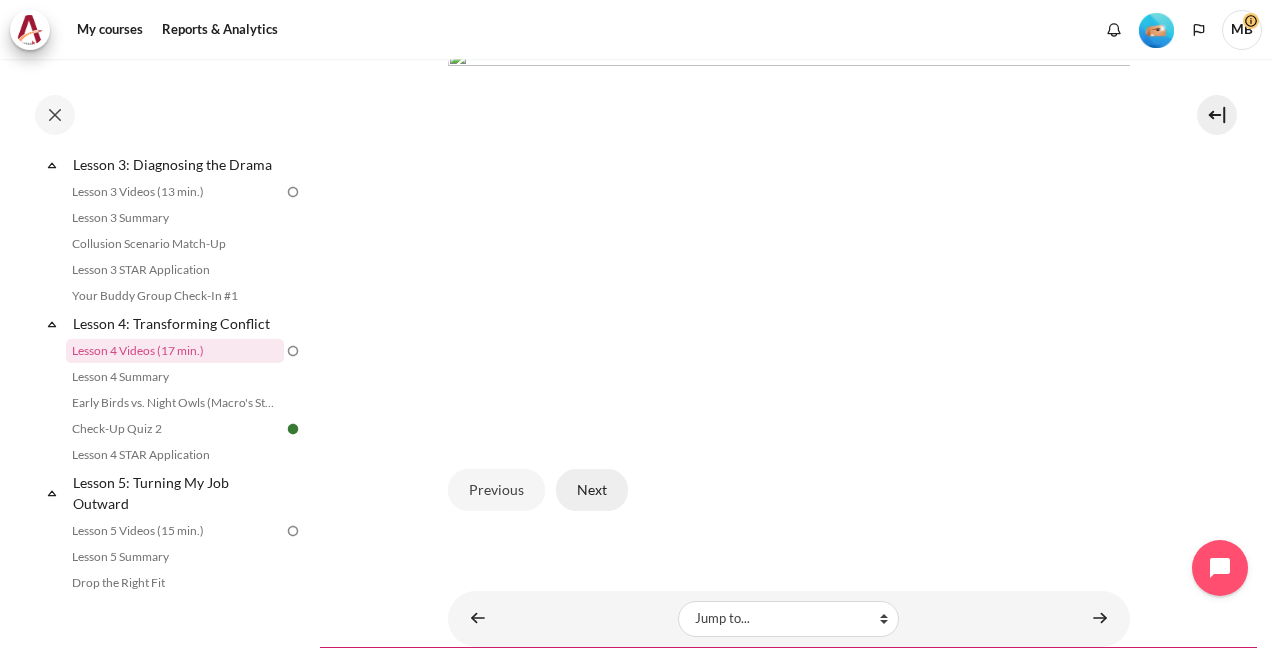 click on "Next" at bounding box center (592, 490) 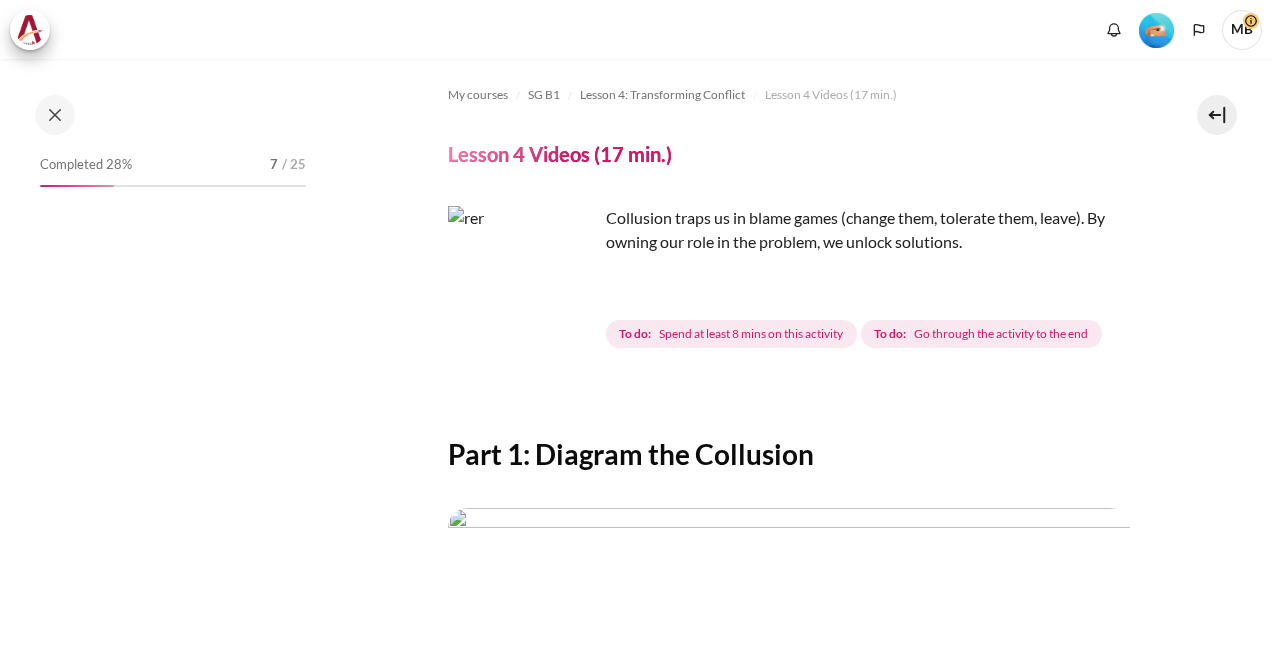 scroll, scrollTop: 0, scrollLeft: 0, axis: both 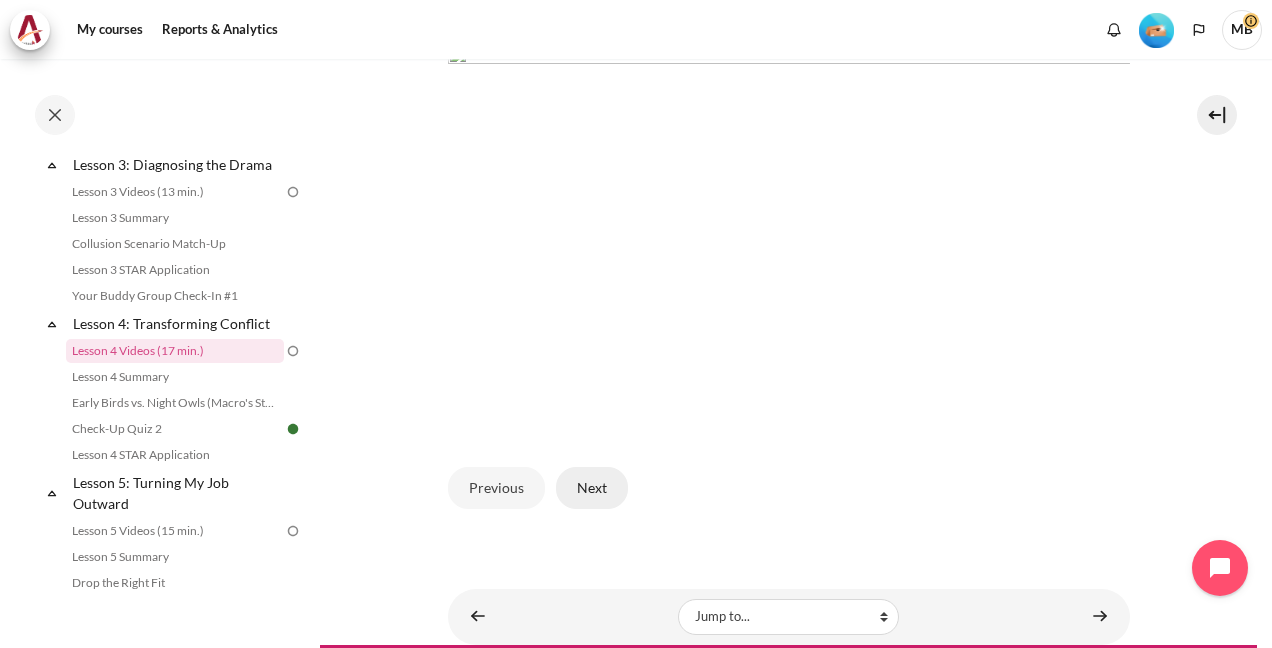 click on "Next" at bounding box center [592, 488] 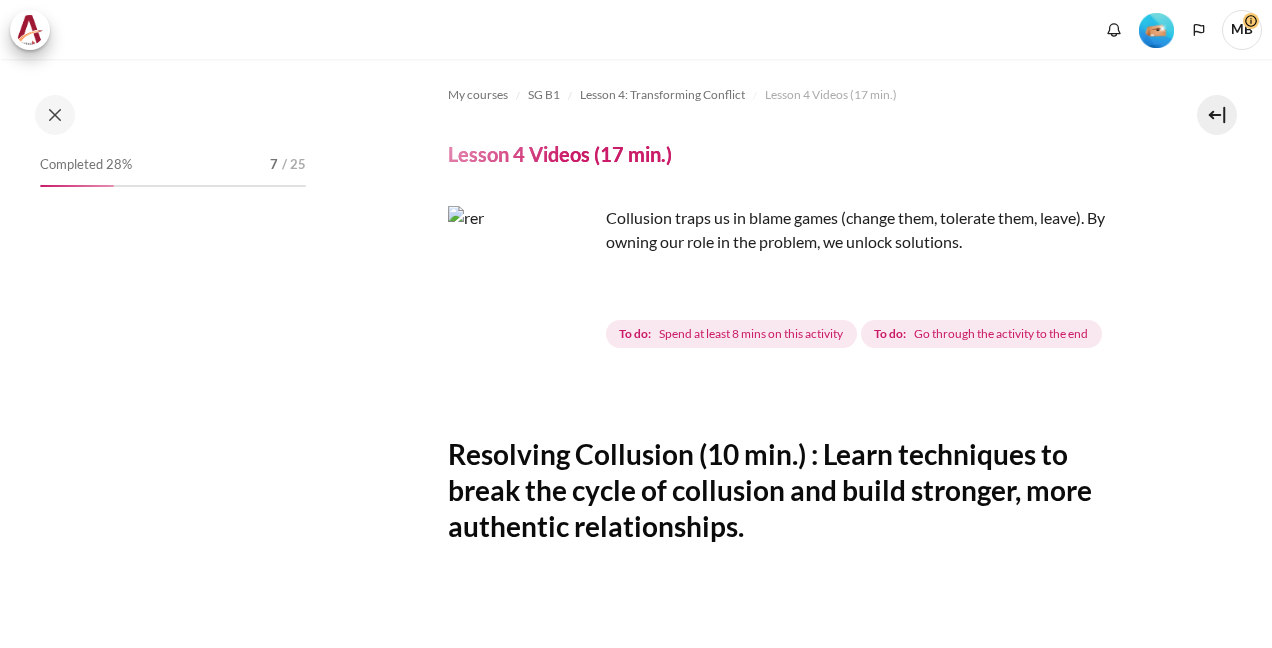 scroll, scrollTop: 0, scrollLeft: 0, axis: both 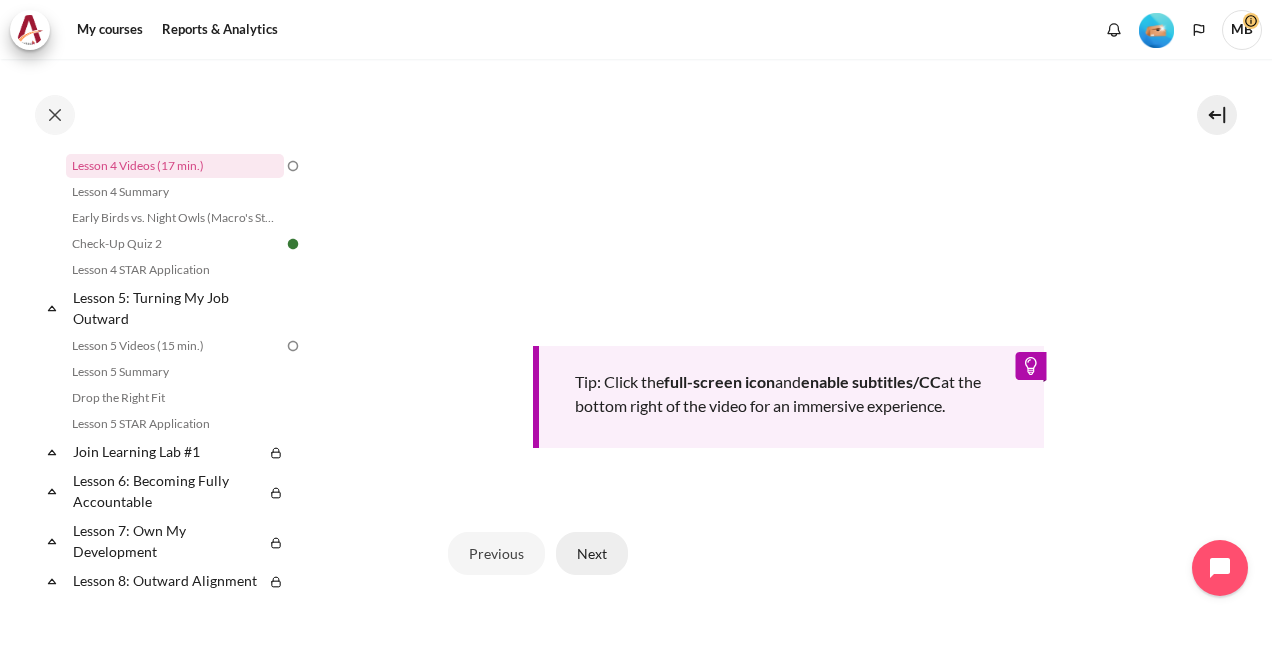 click on "Next" at bounding box center [592, 553] 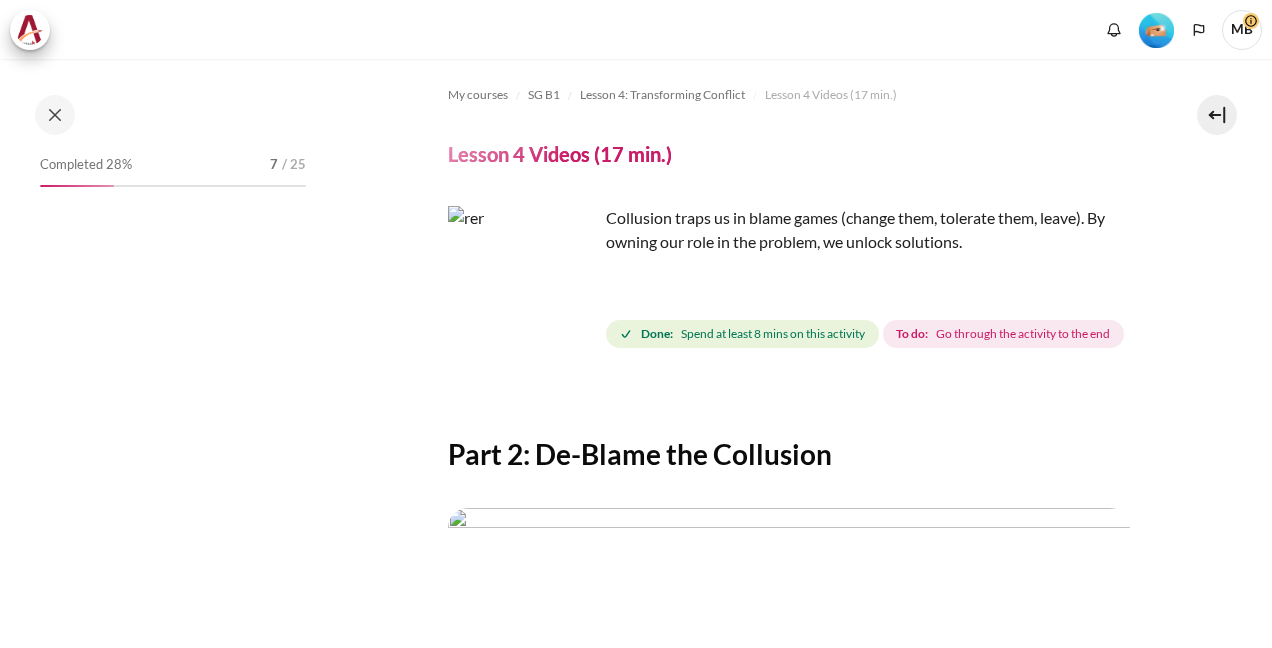 scroll, scrollTop: 0, scrollLeft: 0, axis: both 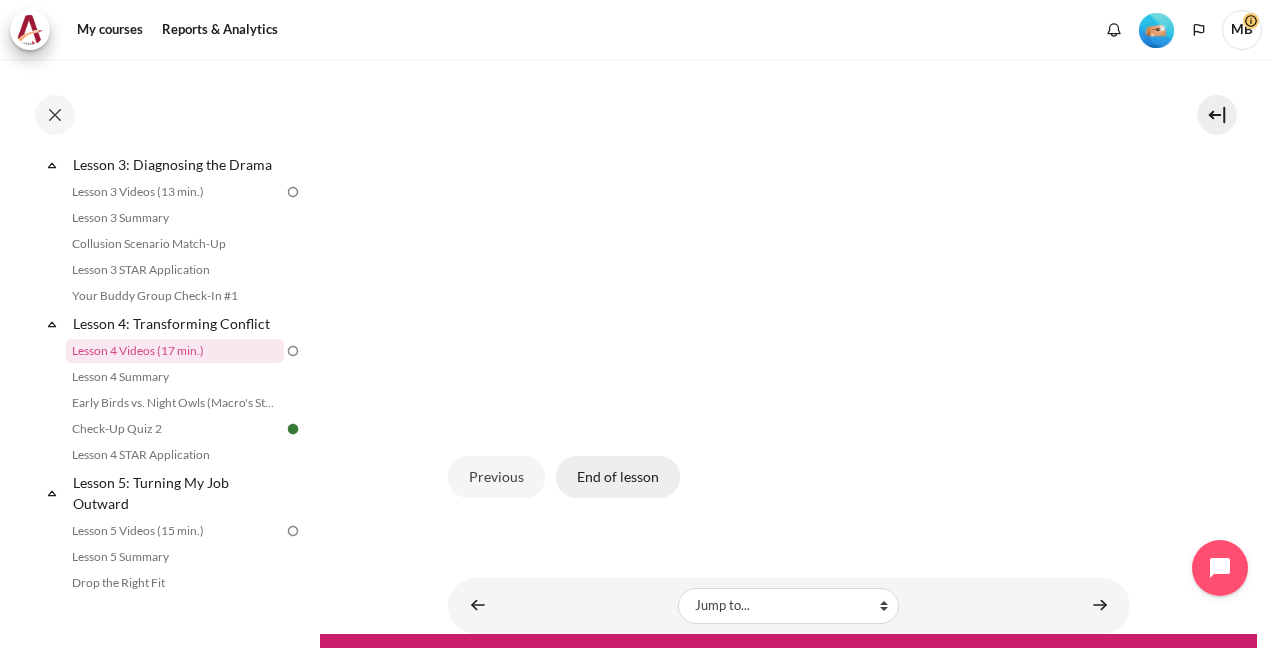 click on "End of lesson" at bounding box center [618, 477] 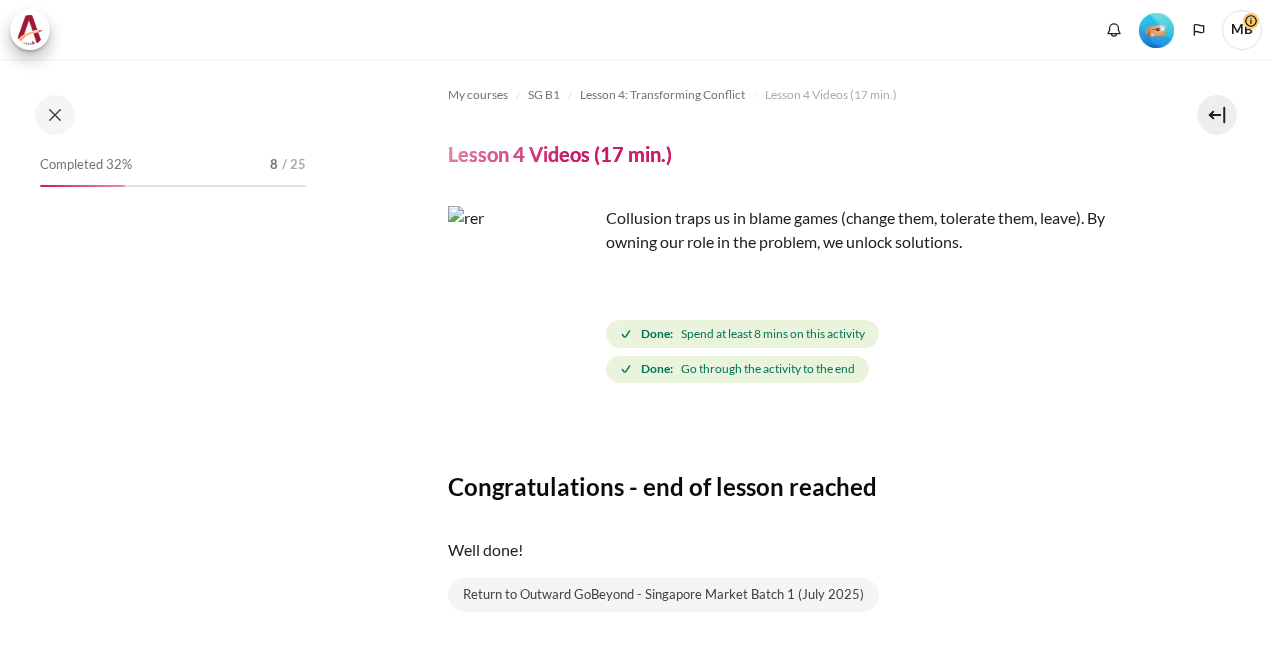 scroll, scrollTop: 0, scrollLeft: 0, axis: both 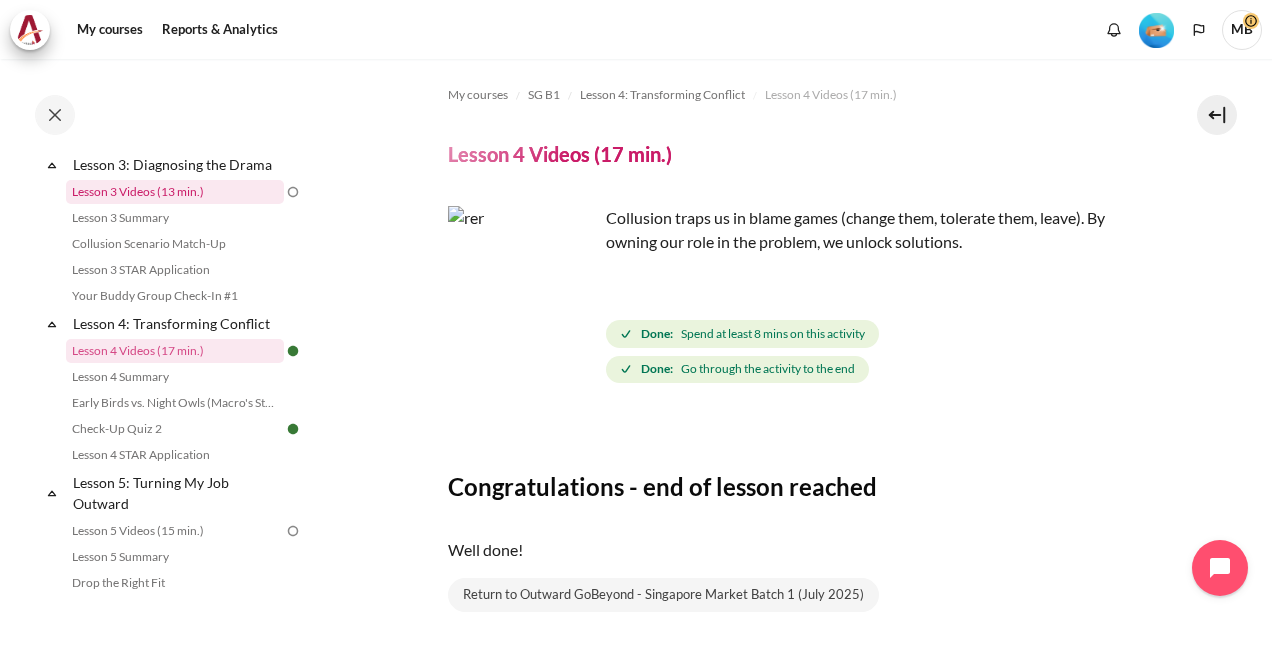 click on "Lesson 3 Videos (13 min.)" at bounding box center (175, 192) 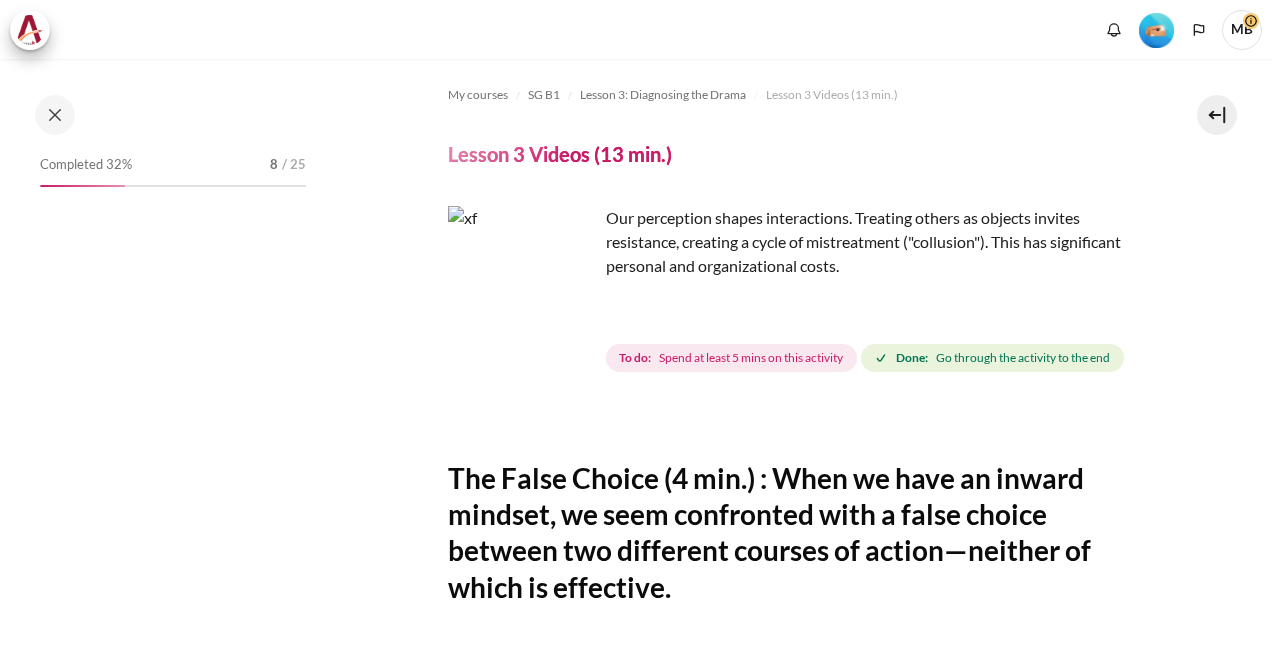 scroll, scrollTop: 0, scrollLeft: 0, axis: both 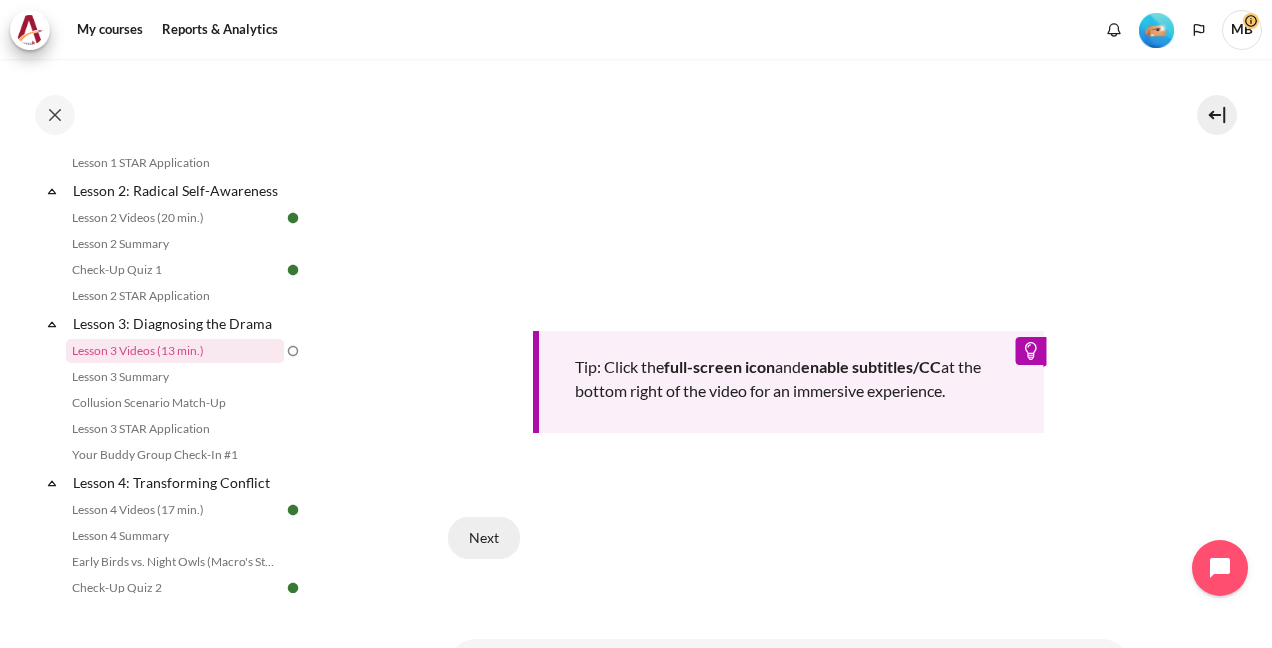 click on "Next" at bounding box center [484, 538] 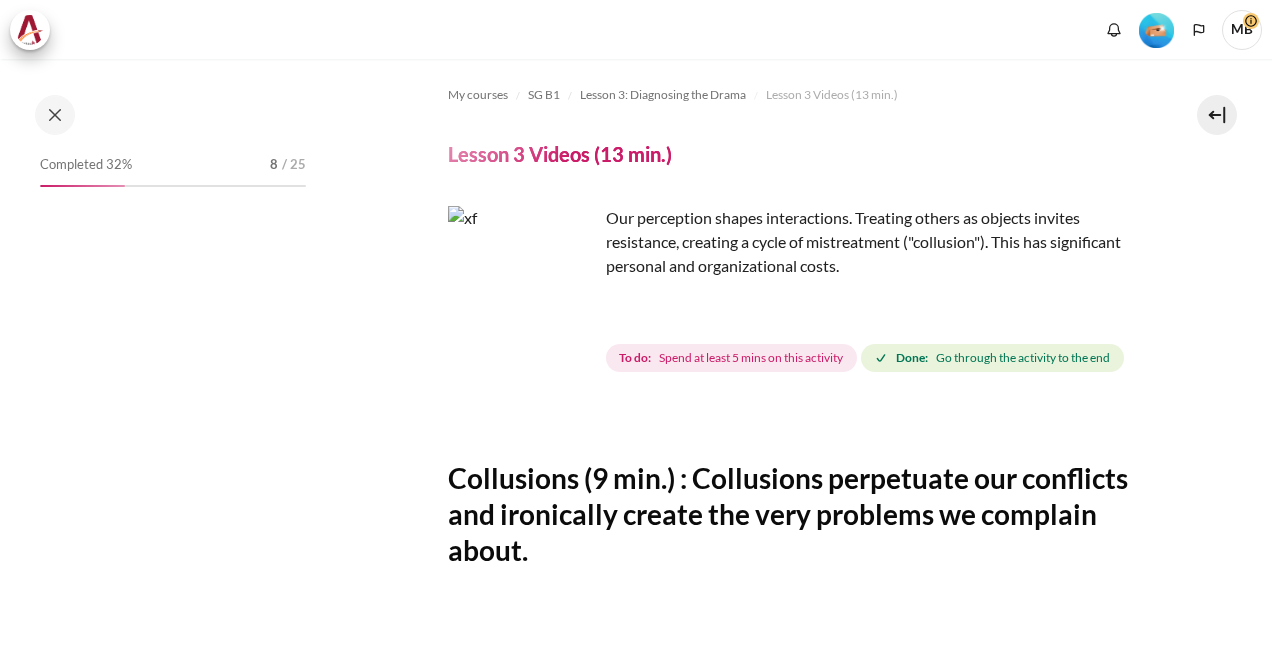 scroll, scrollTop: 0, scrollLeft: 0, axis: both 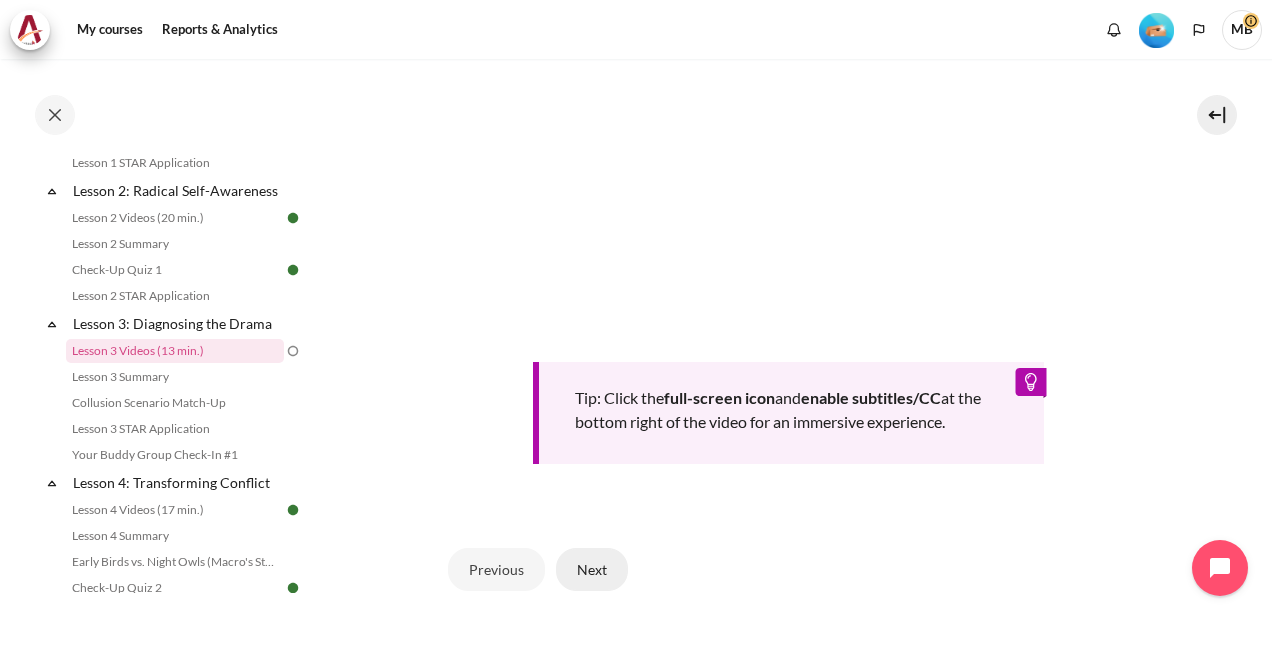 click on "Next" at bounding box center [592, 569] 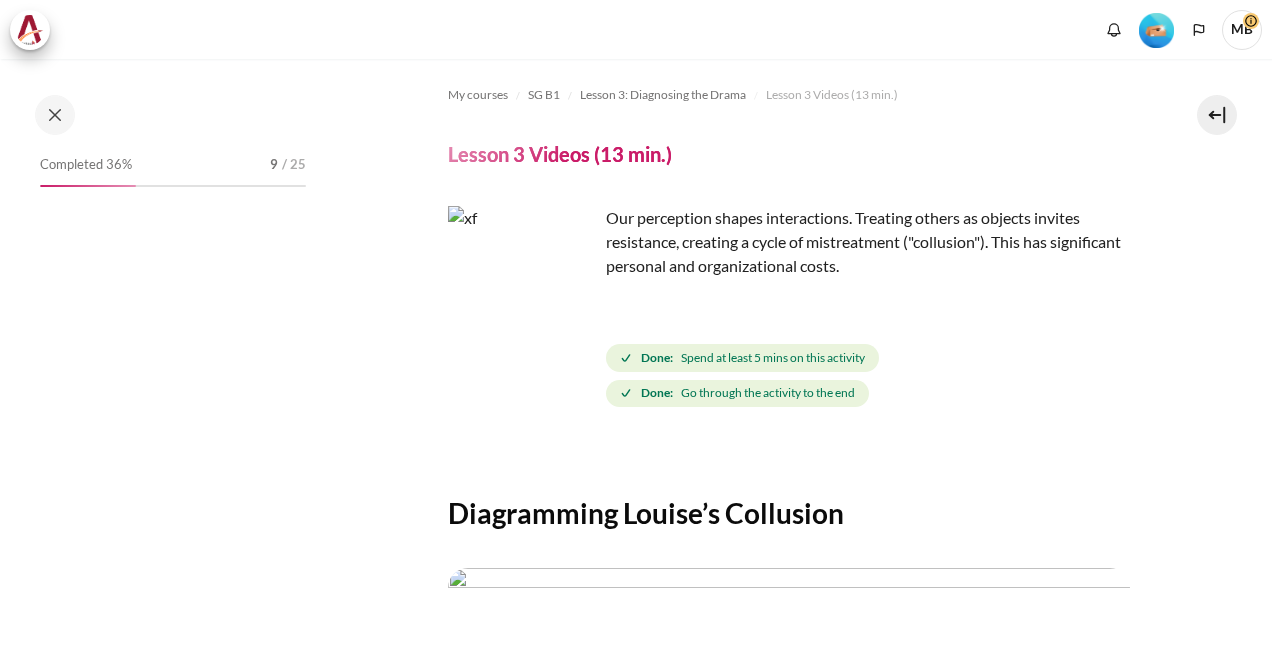 scroll, scrollTop: 0, scrollLeft: 0, axis: both 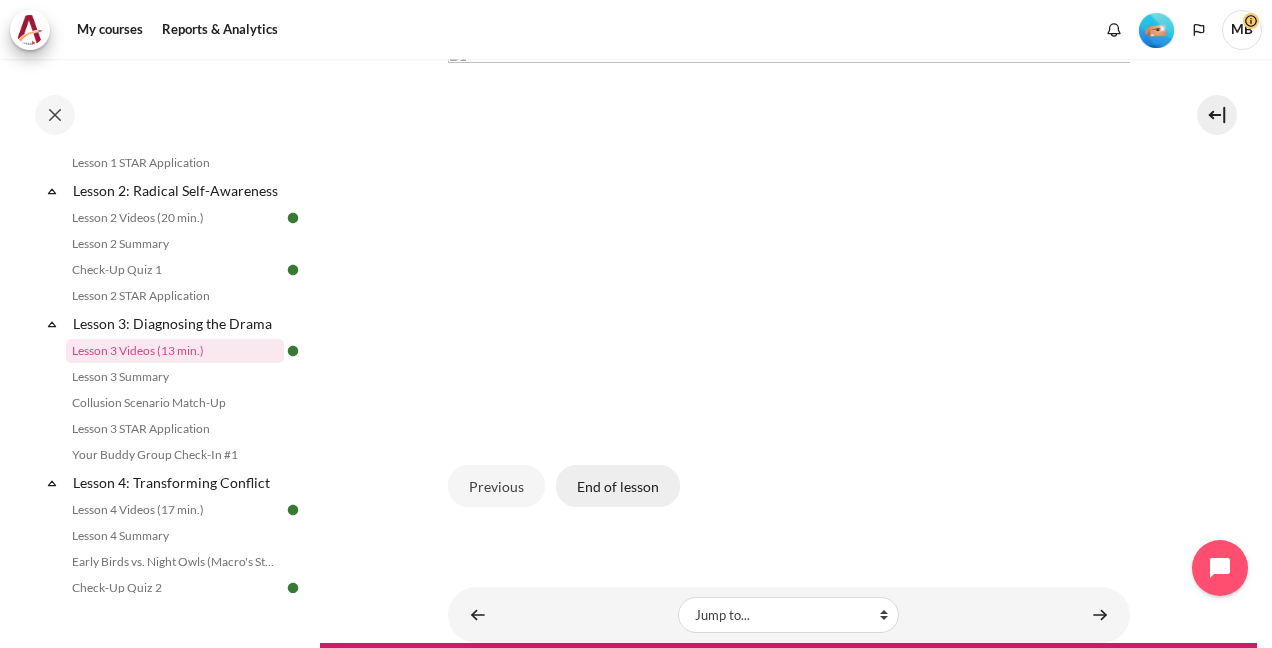 click on "End of lesson" at bounding box center (618, 486) 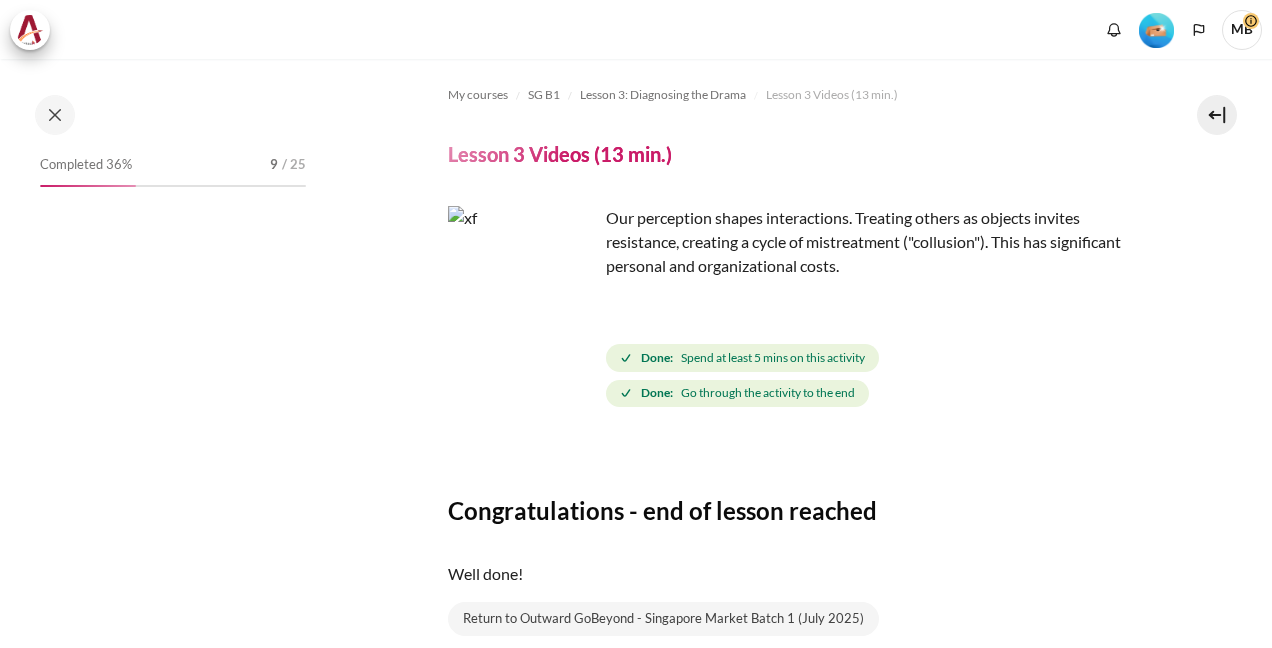 scroll, scrollTop: 0, scrollLeft: 0, axis: both 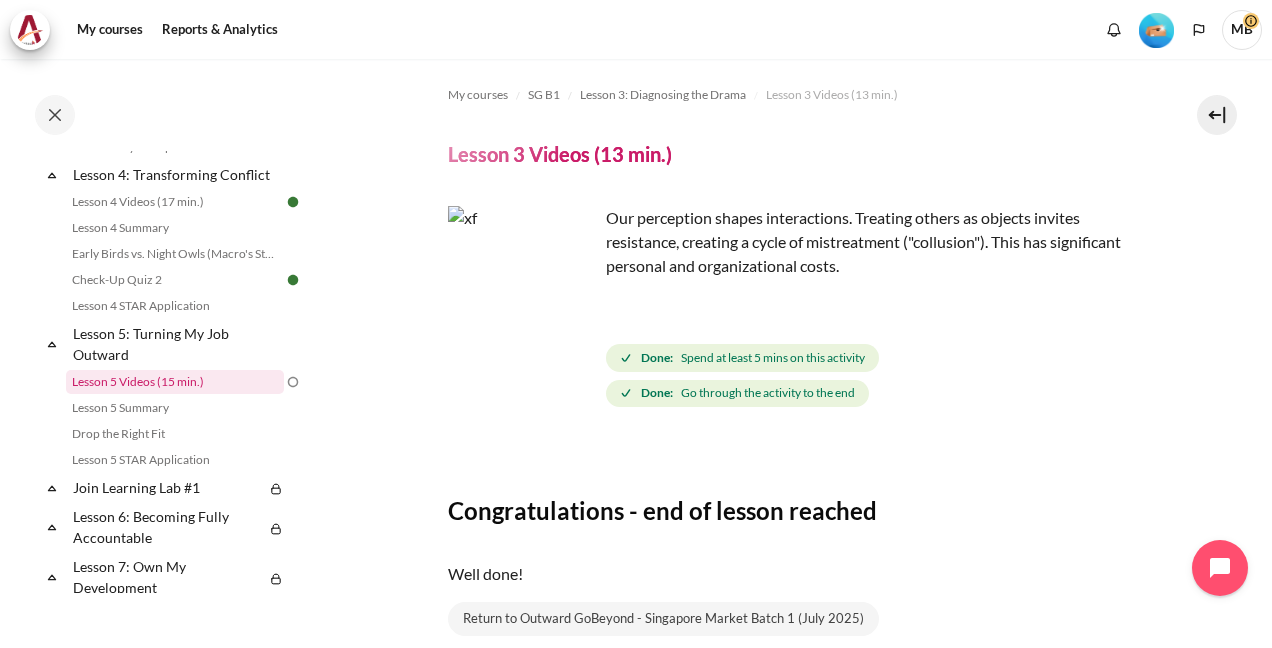 click on "Lesson 5 Videos (15 min.)" at bounding box center [175, 382] 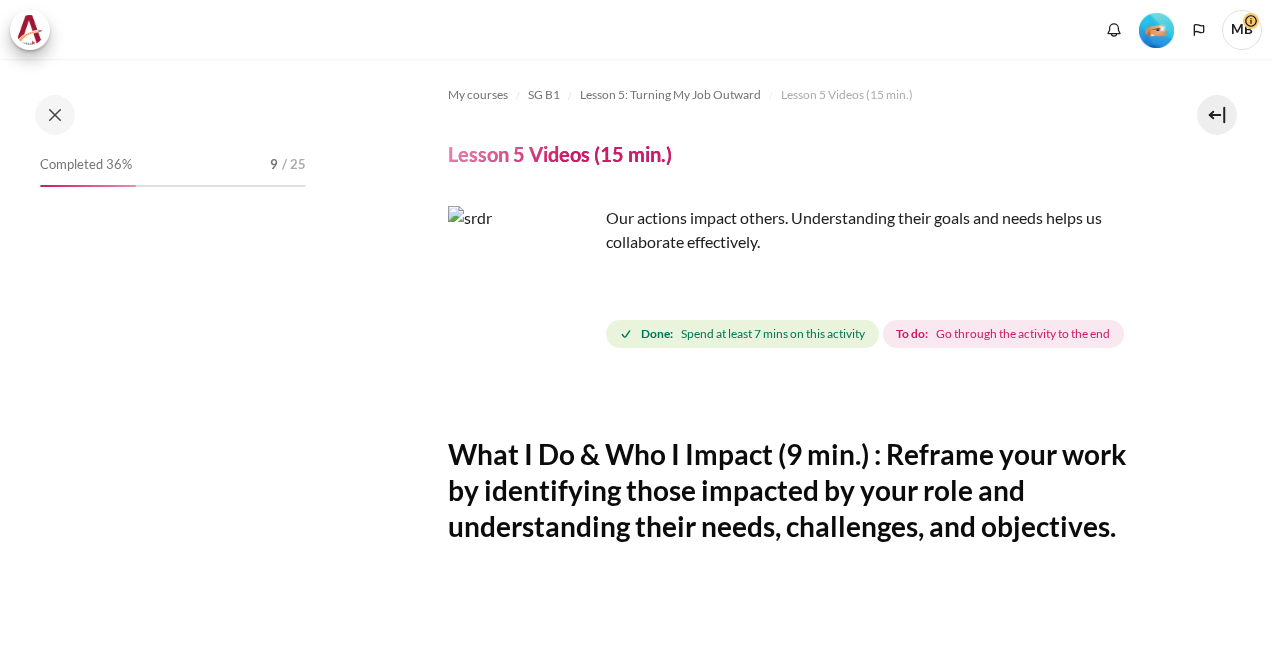 scroll, scrollTop: 0, scrollLeft: 0, axis: both 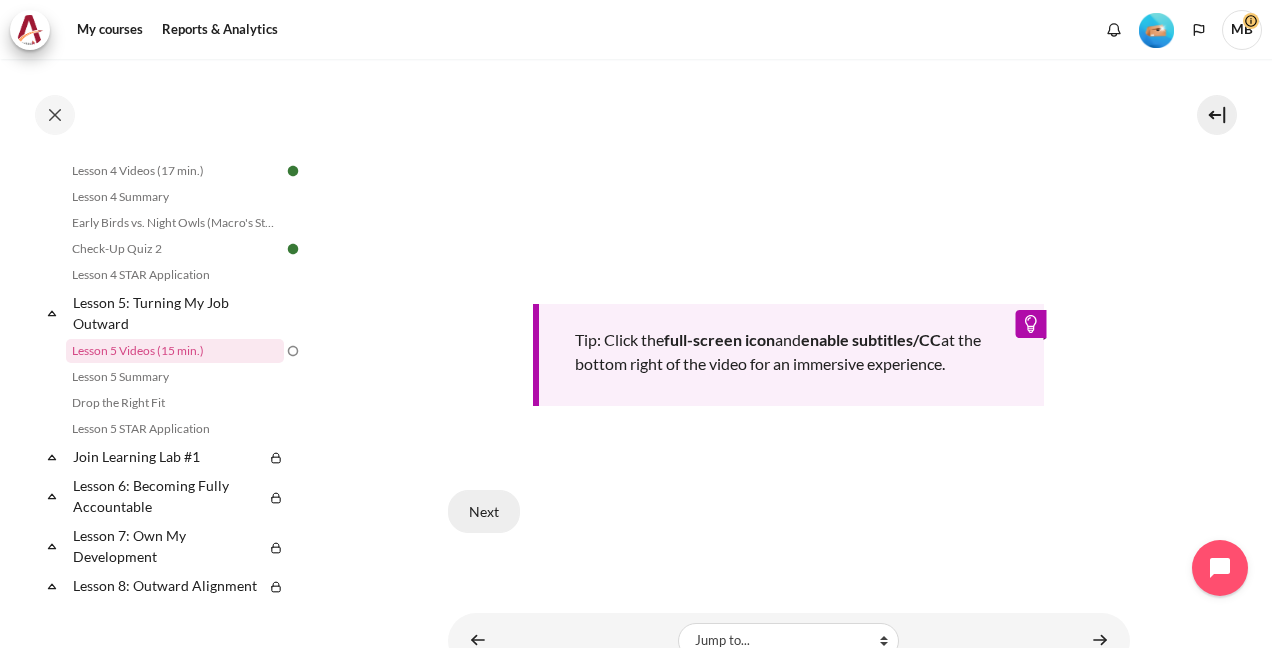 click on "Next" at bounding box center (484, 511) 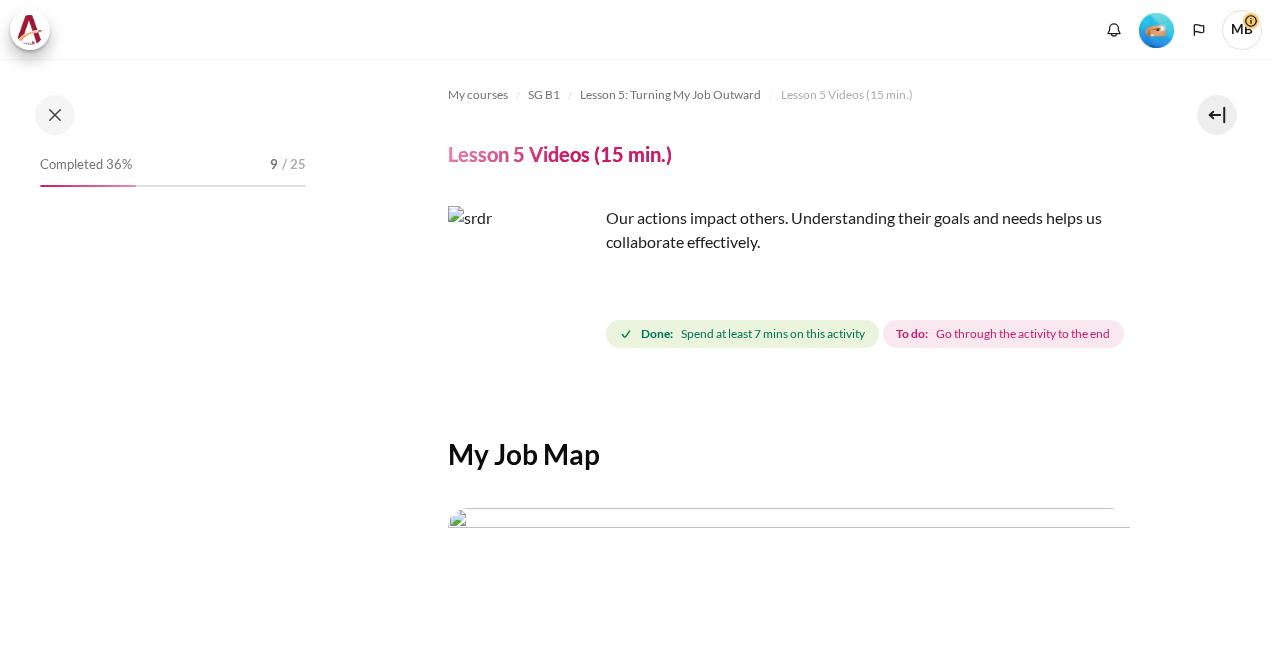 scroll, scrollTop: 0, scrollLeft: 0, axis: both 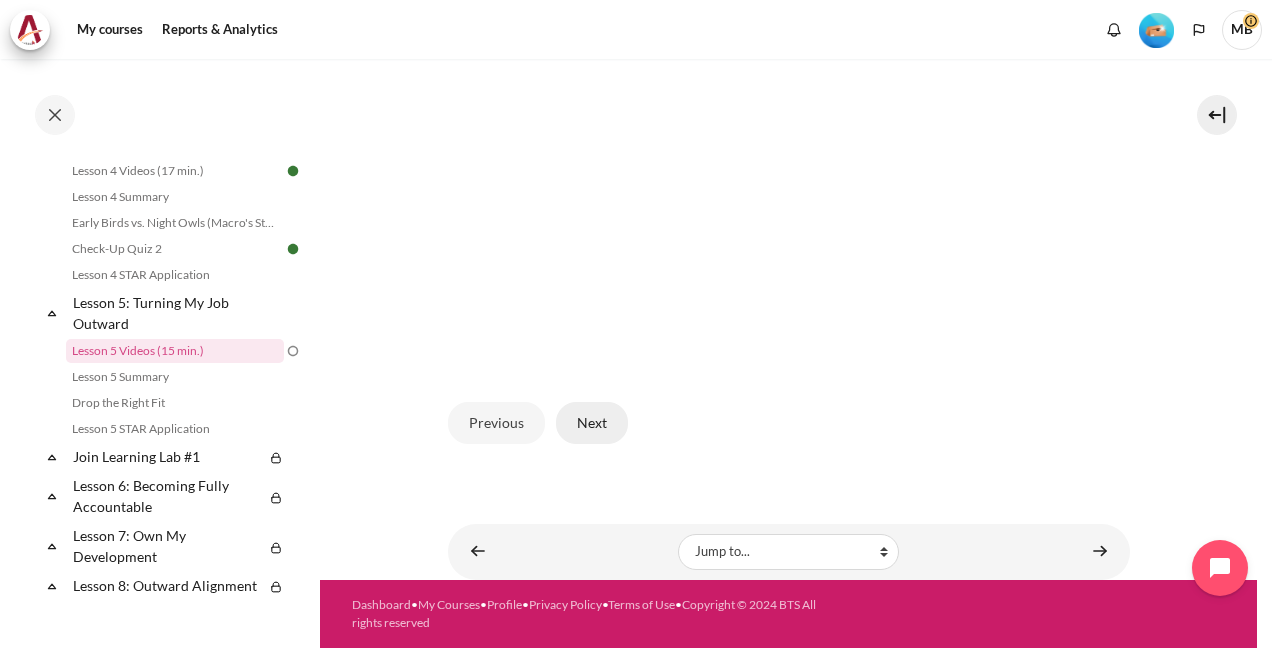 click on "Next" at bounding box center (592, 423) 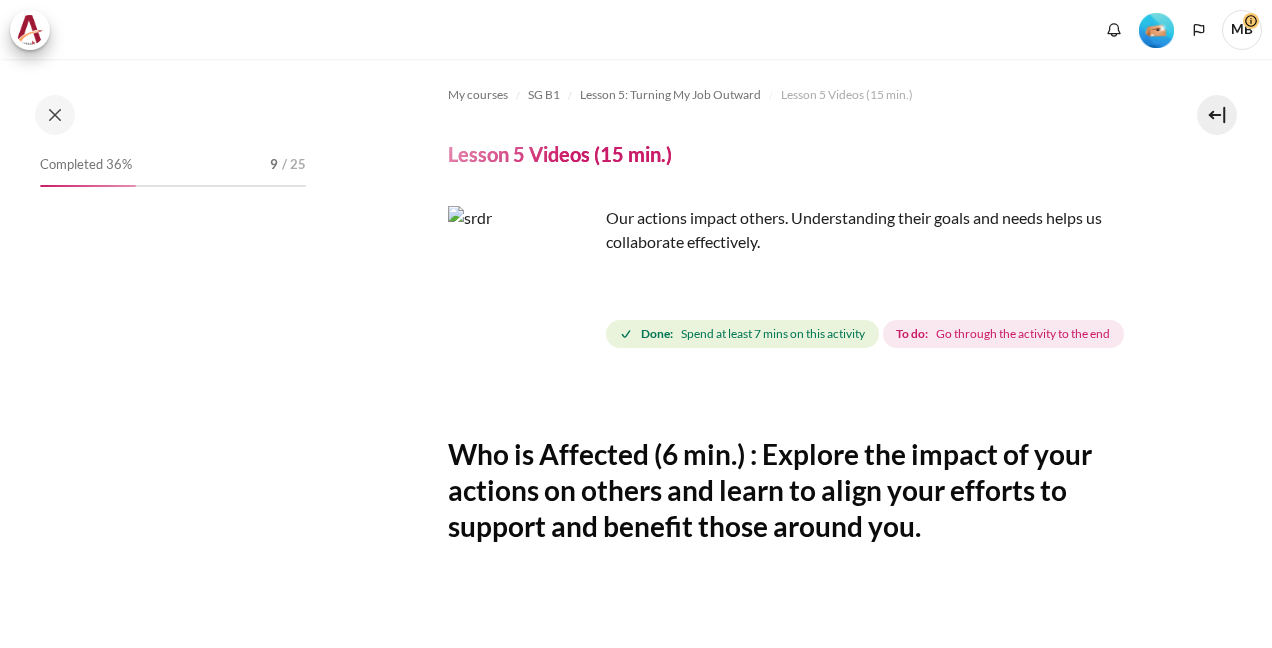 scroll, scrollTop: 0, scrollLeft: 0, axis: both 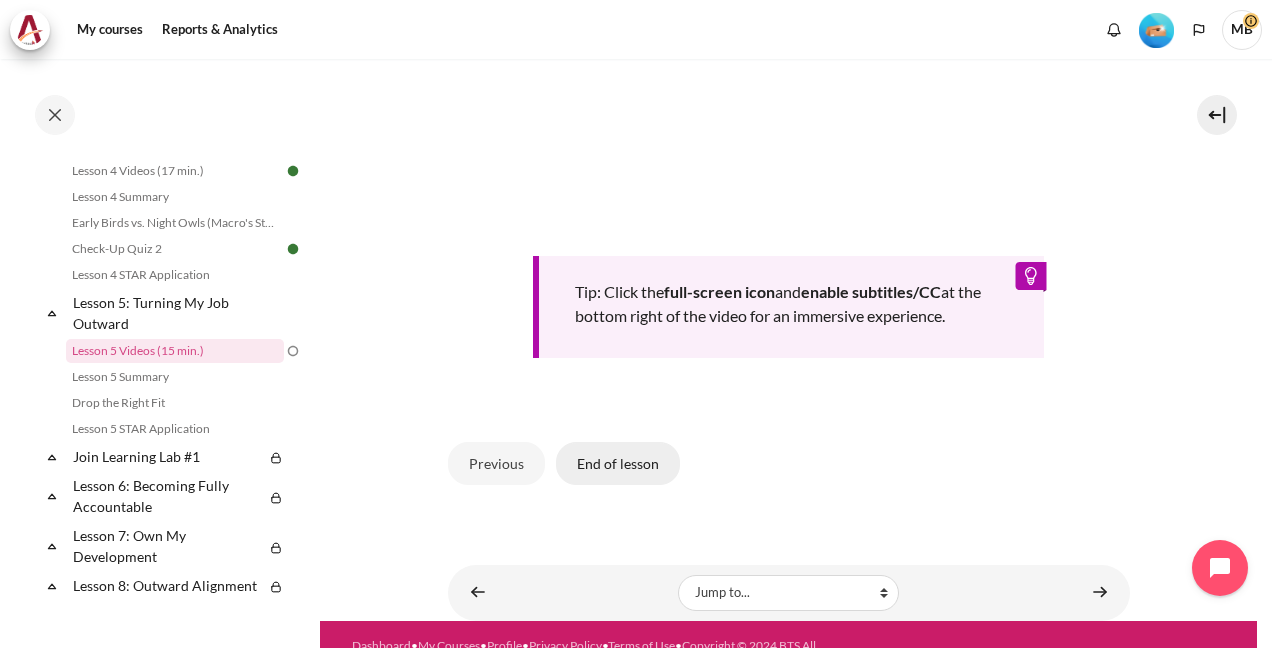 click on "End of lesson" at bounding box center [618, 463] 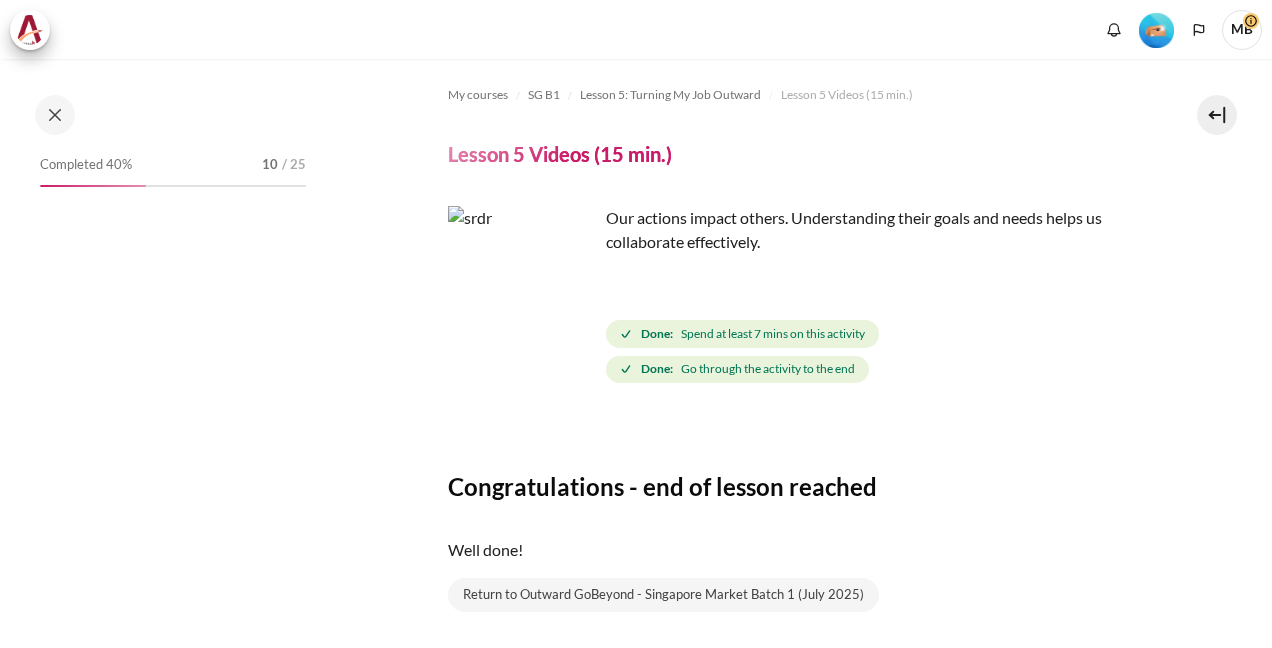 scroll, scrollTop: 0, scrollLeft: 0, axis: both 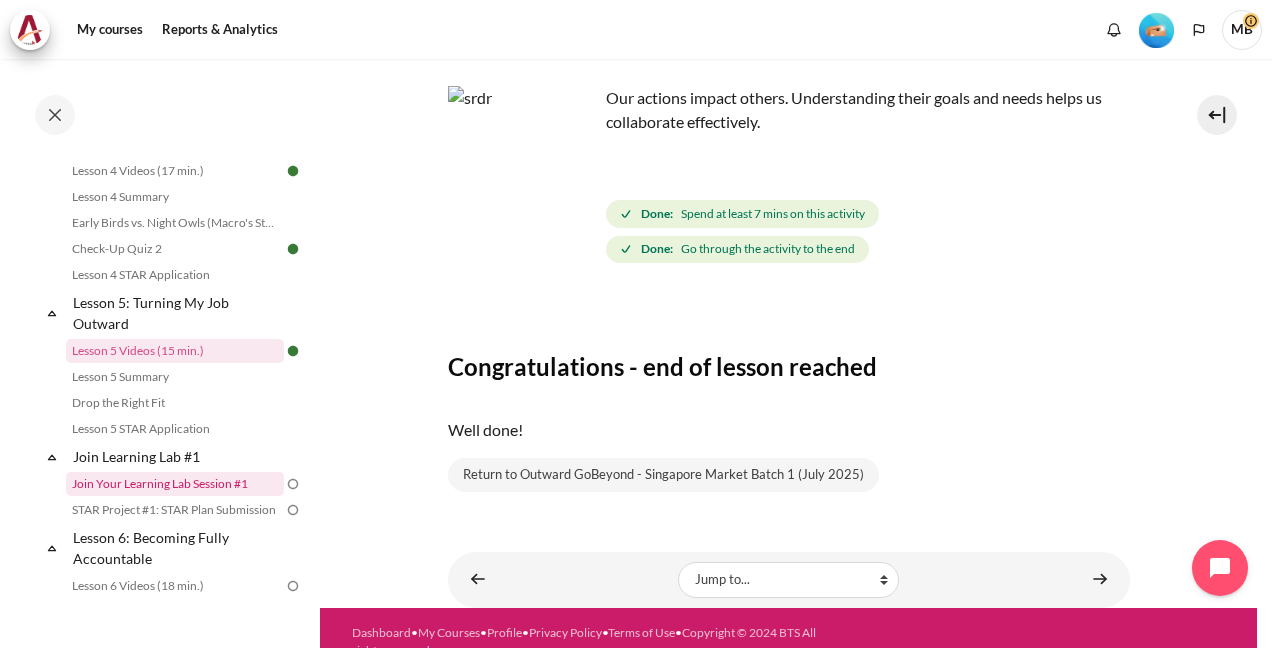 click on "Join Your Learning Lab Session #1" at bounding box center [175, 484] 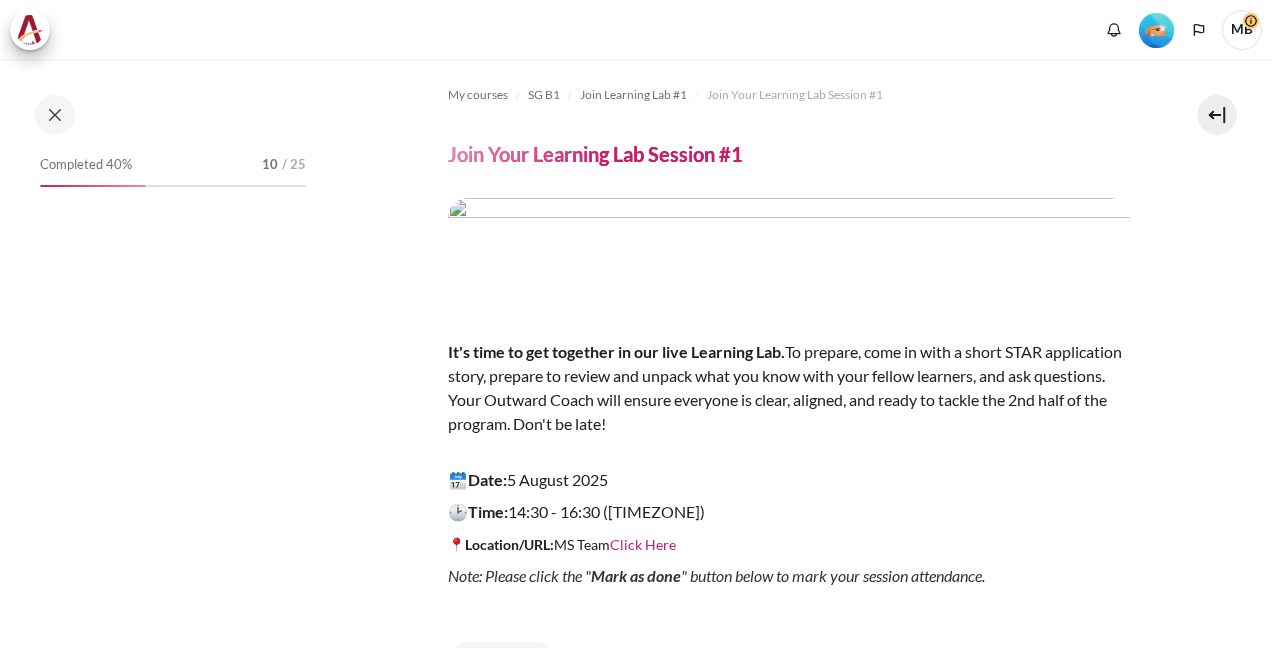 scroll, scrollTop: 0, scrollLeft: 0, axis: both 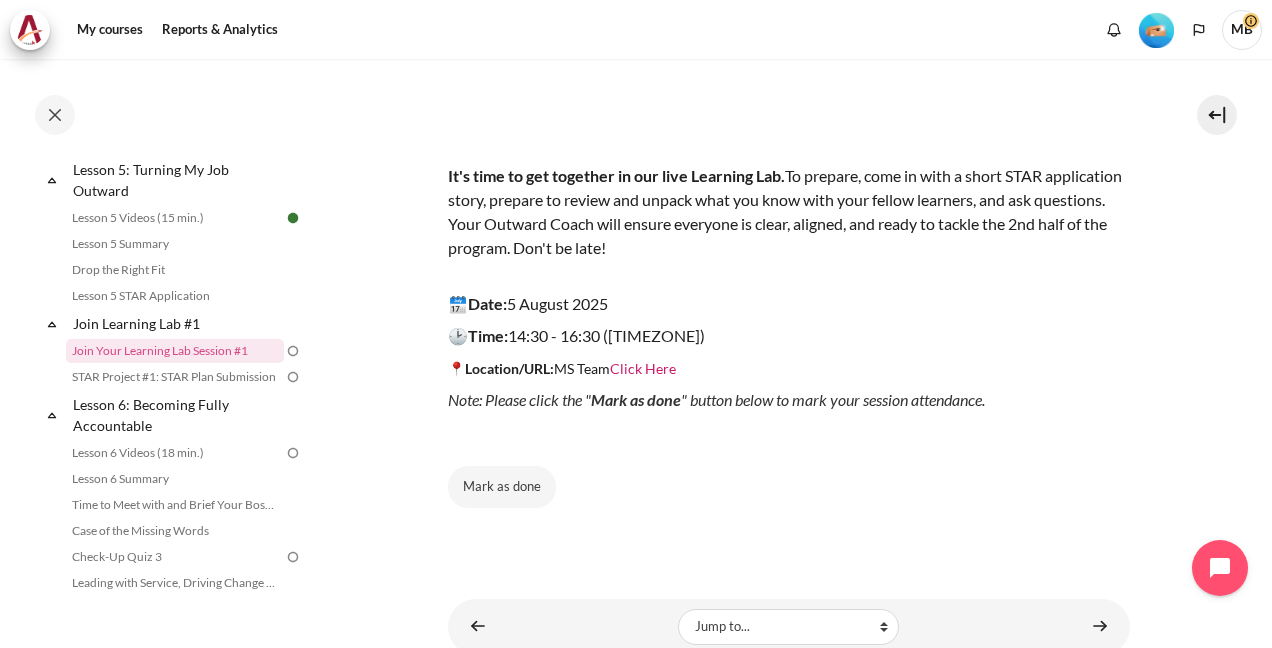 drag, startPoint x: 1261, startPoint y: 218, endPoint x: 1253, endPoint y: 299, distance: 81.394104 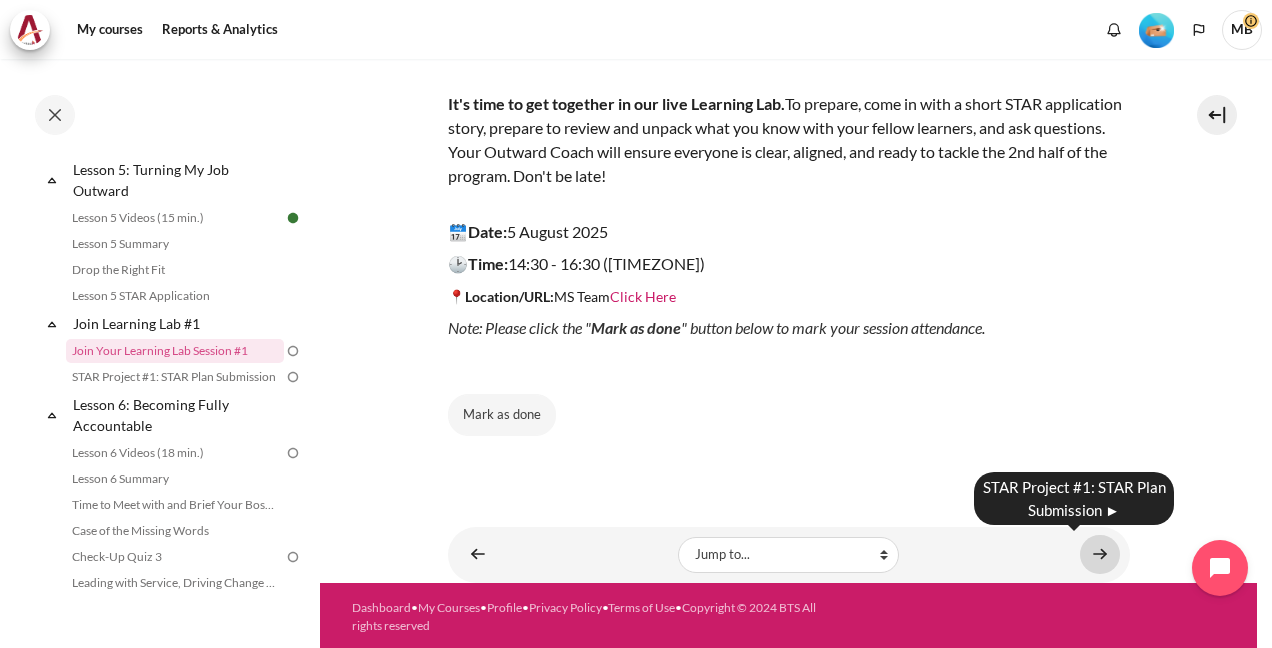 click at bounding box center [1100, 554] 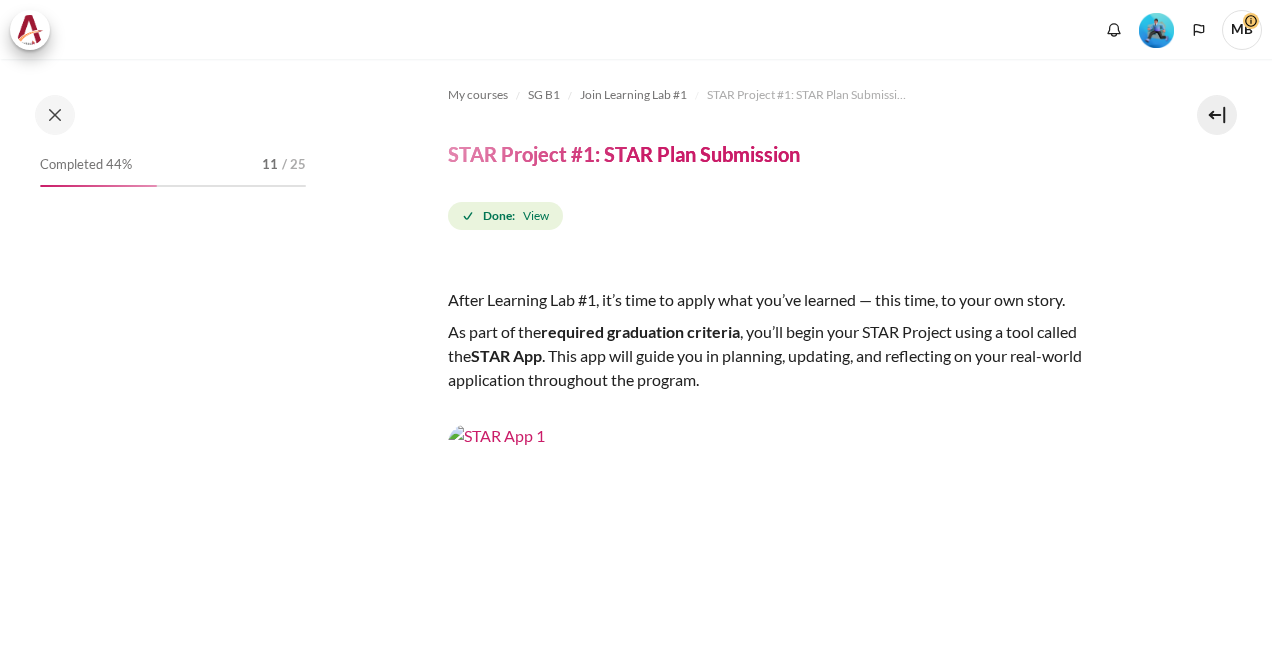 scroll, scrollTop: 0, scrollLeft: 0, axis: both 